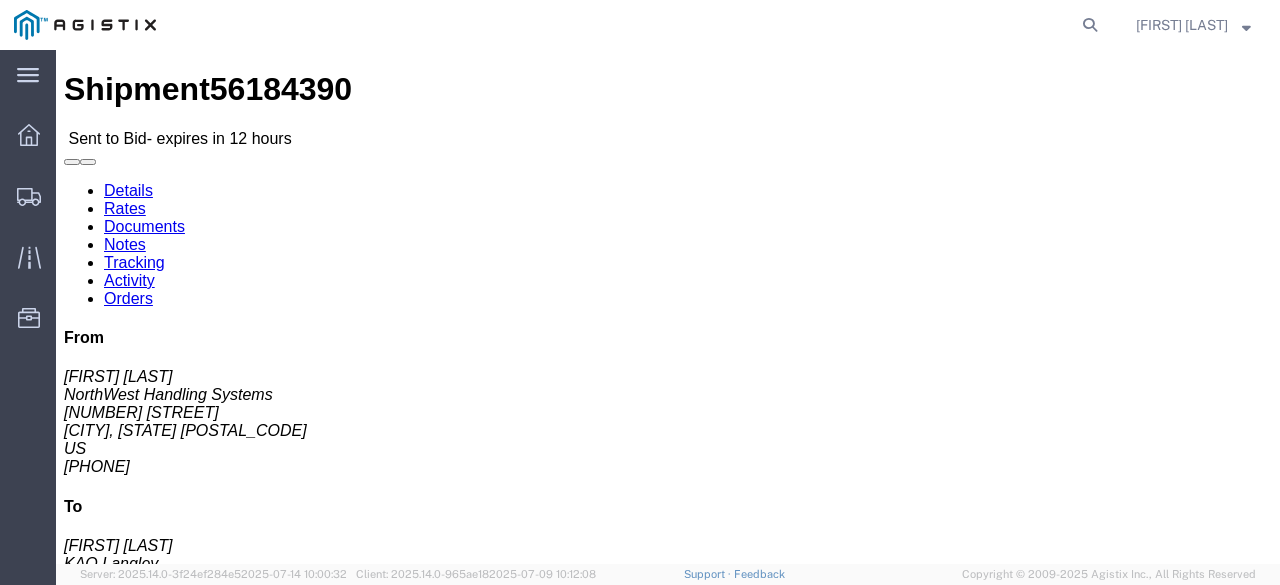 scroll, scrollTop: 0, scrollLeft: 0, axis: both 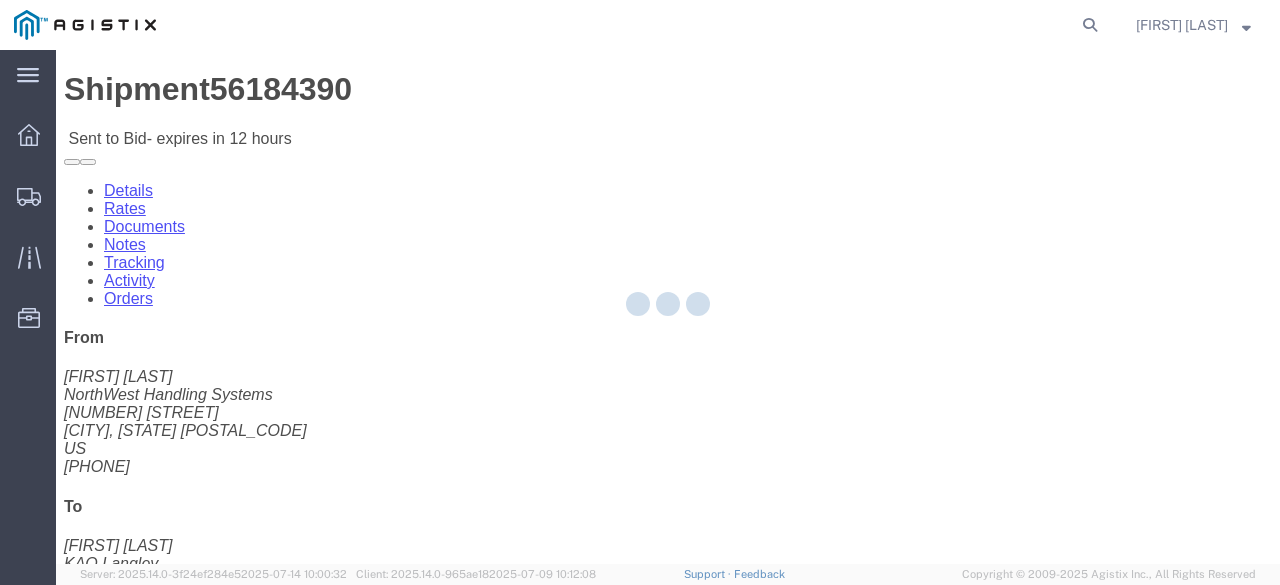 select on "20693" 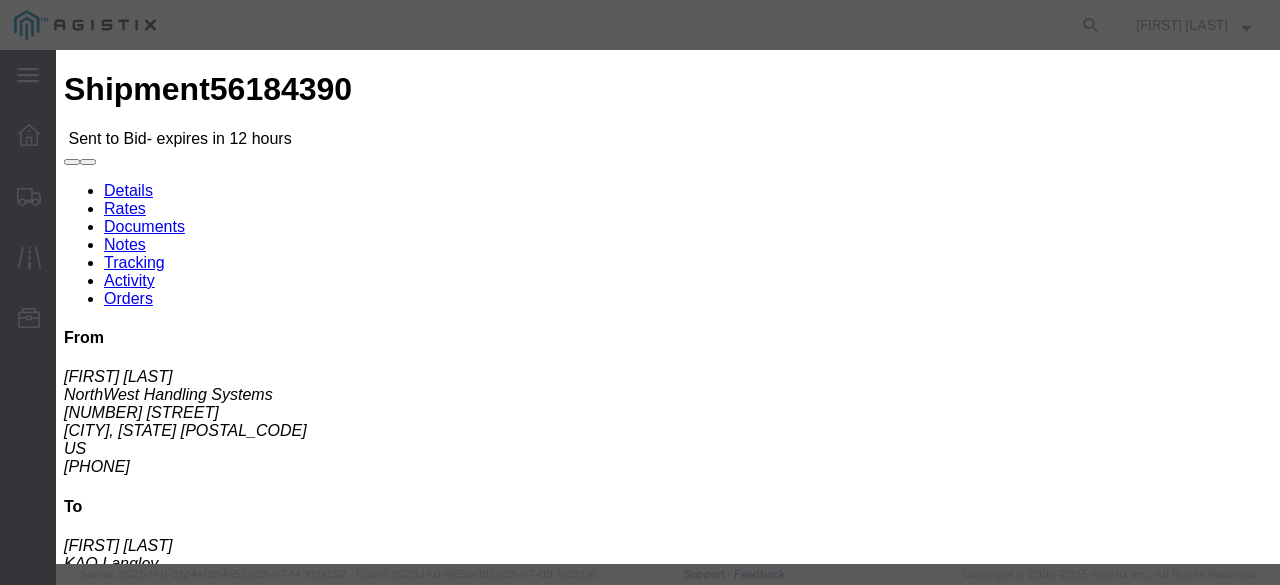 click 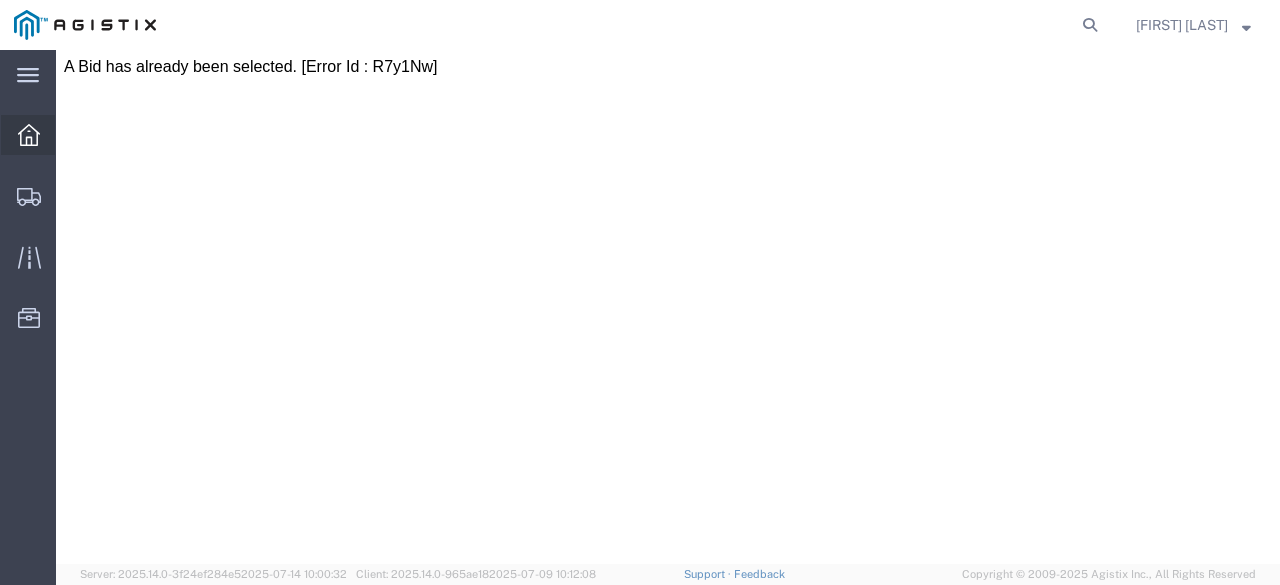click 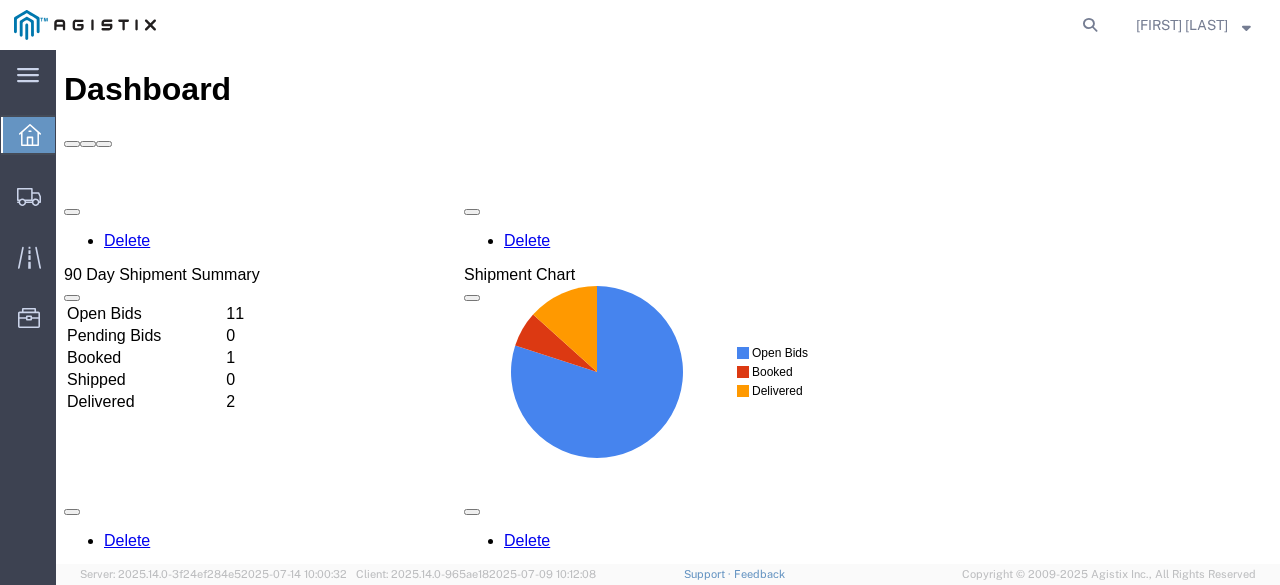 scroll, scrollTop: 0, scrollLeft: 0, axis: both 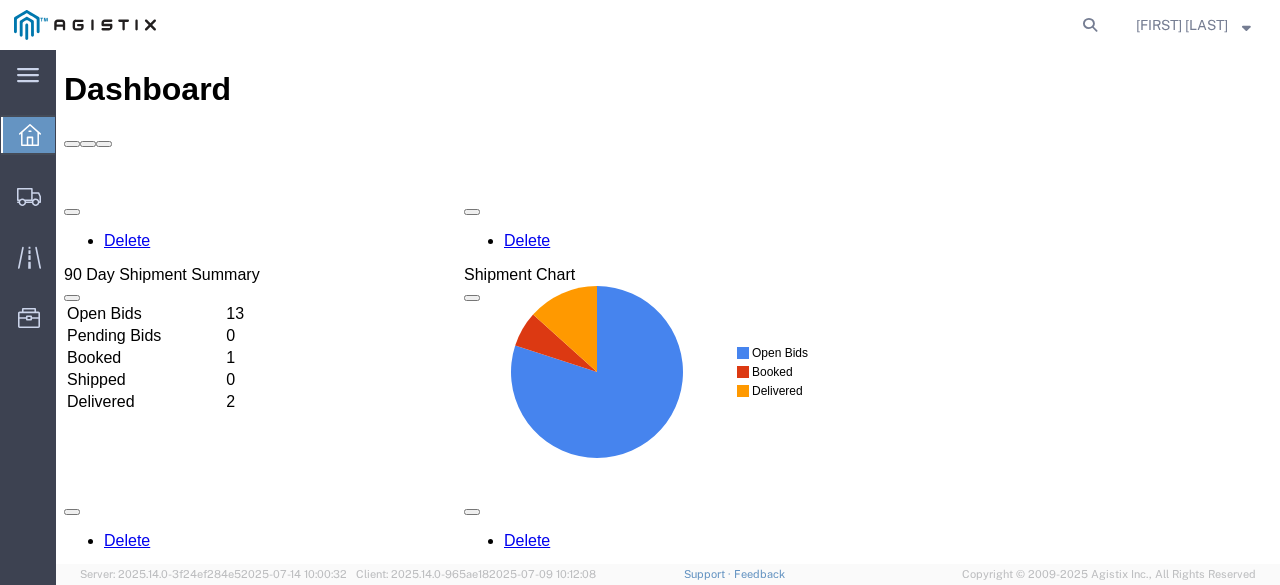 click on "Open Bids" at bounding box center (144, 314) 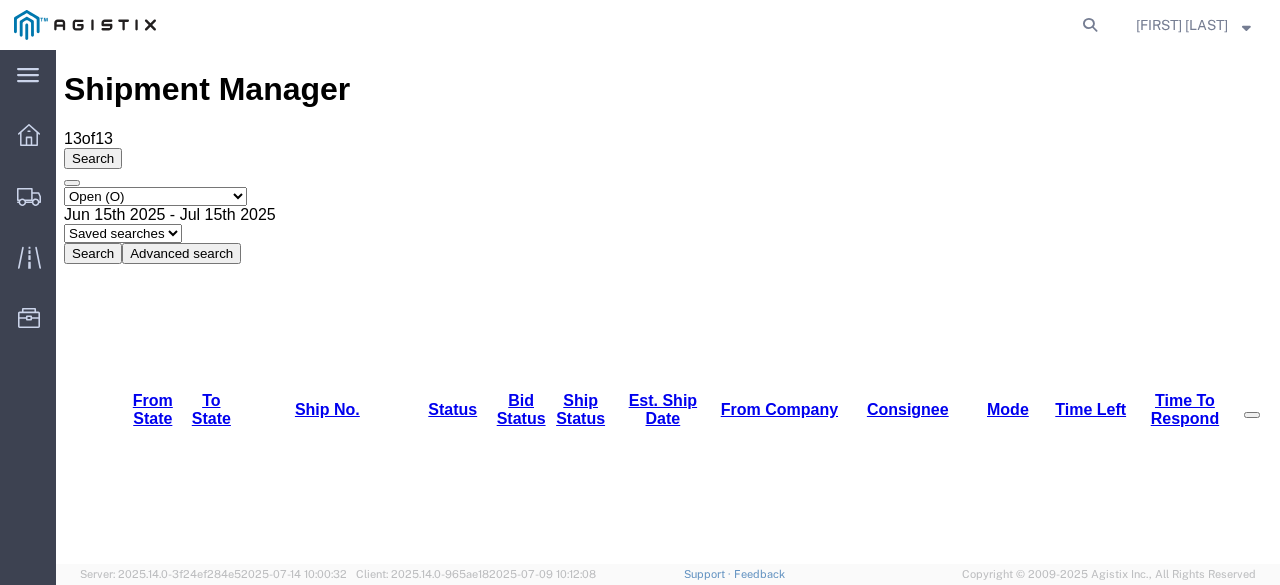 scroll, scrollTop: 58, scrollLeft: 0, axis: vertical 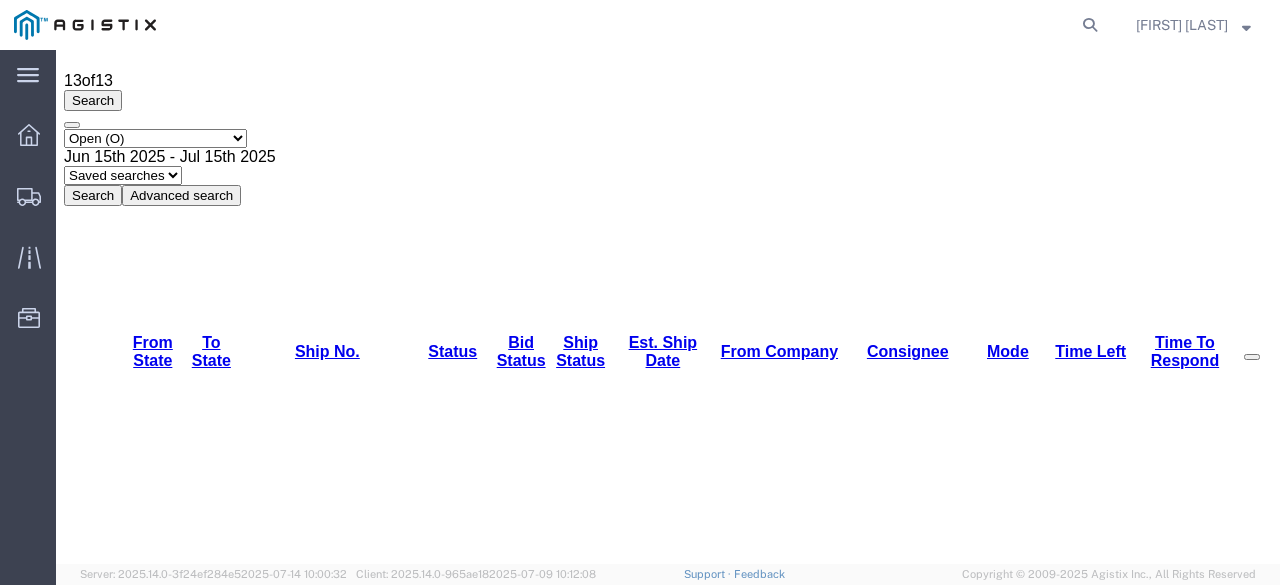 click on "56167269" at bounding box center (258, 2890) 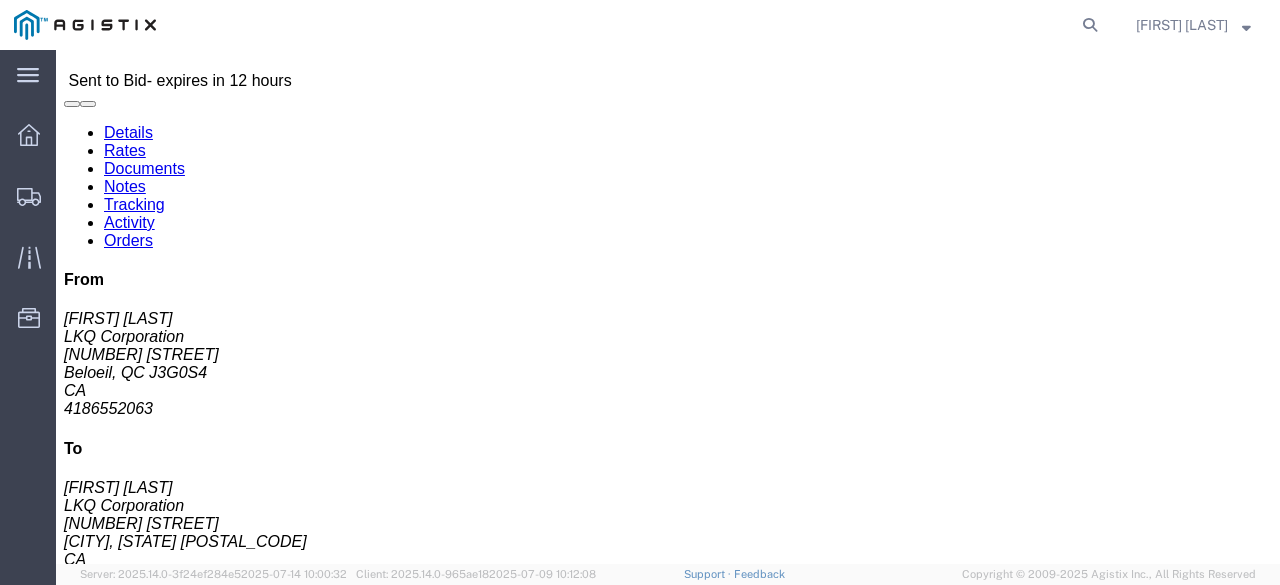 click on "Enter / Modify Bid" 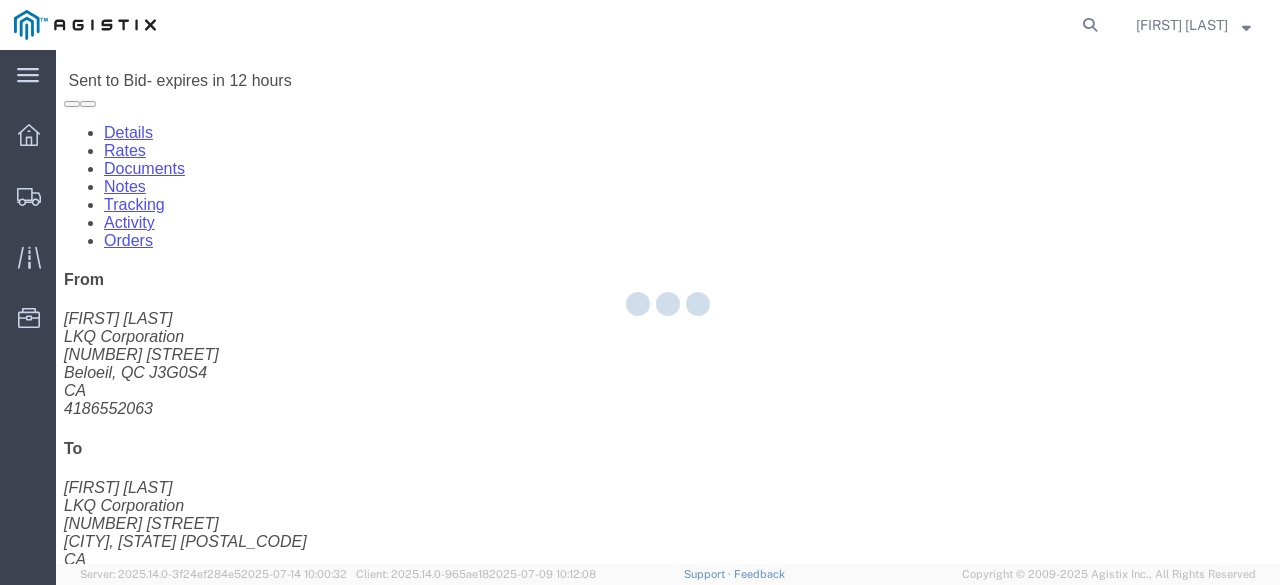 select on "20693" 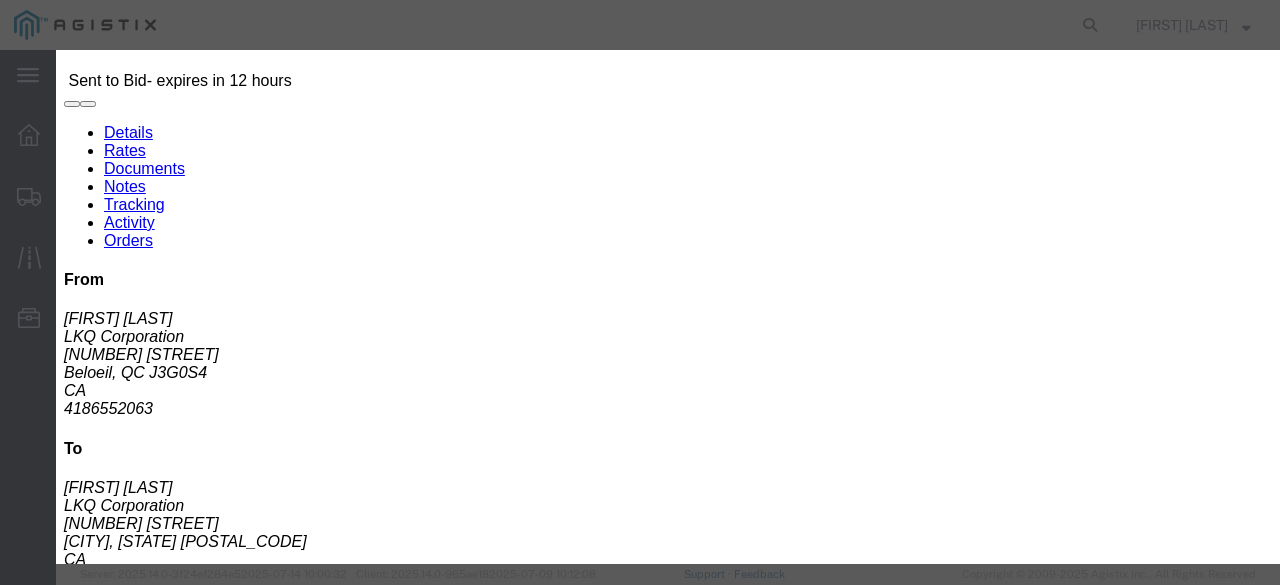 click 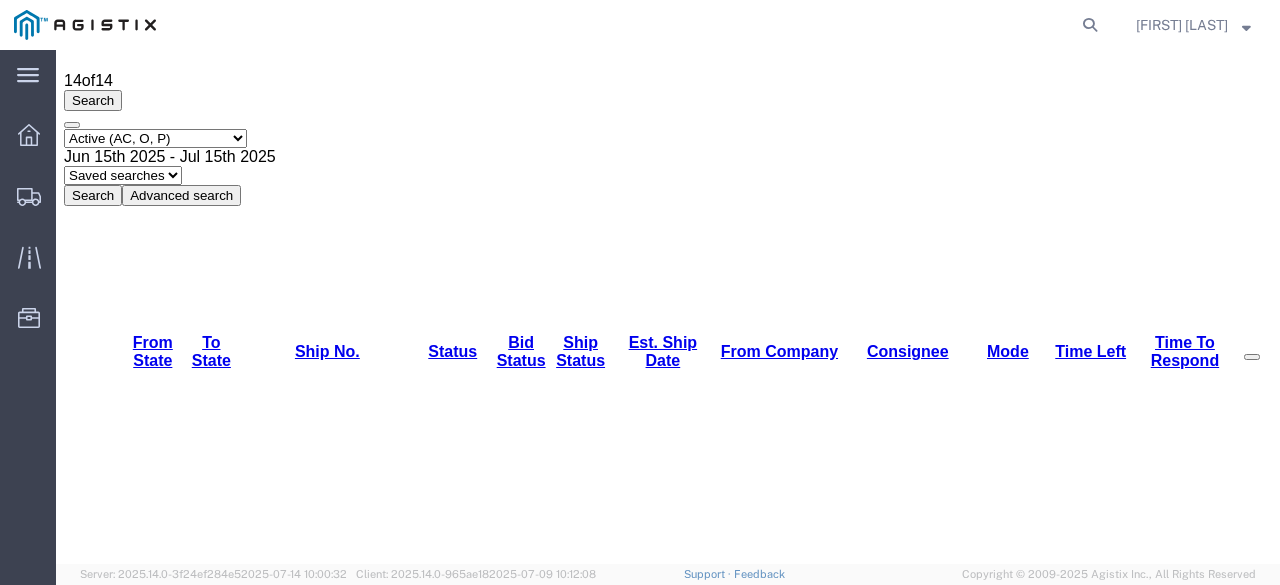 click on "56167269" at bounding box center (257, 2890) 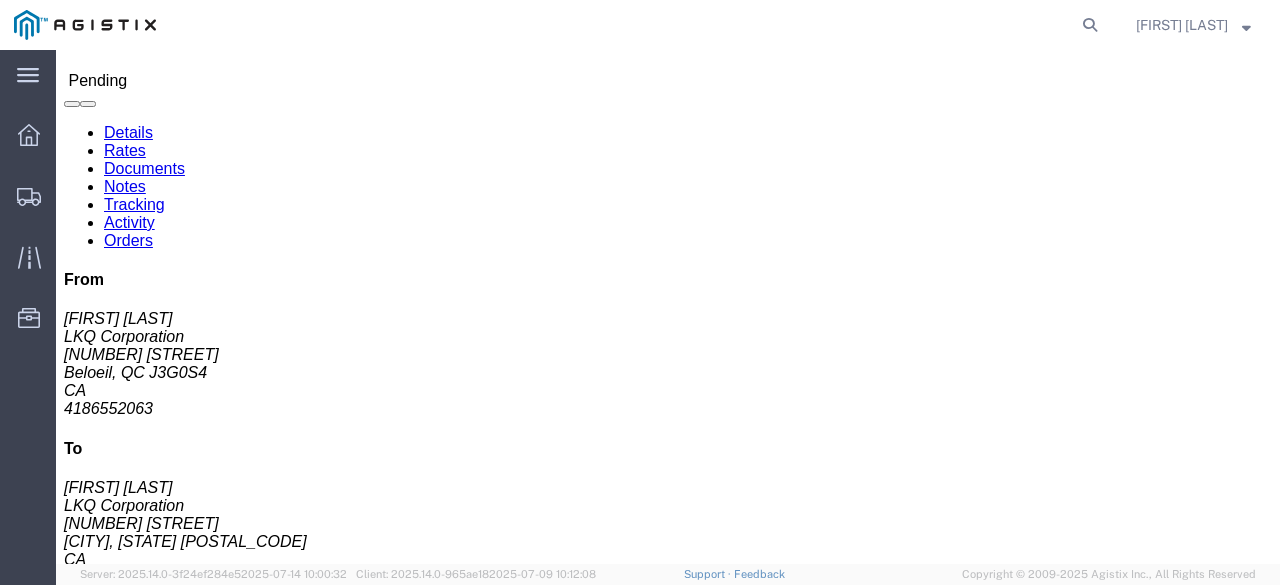 scroll, scrollTop: 0, scrollLeft: 0, axis: both 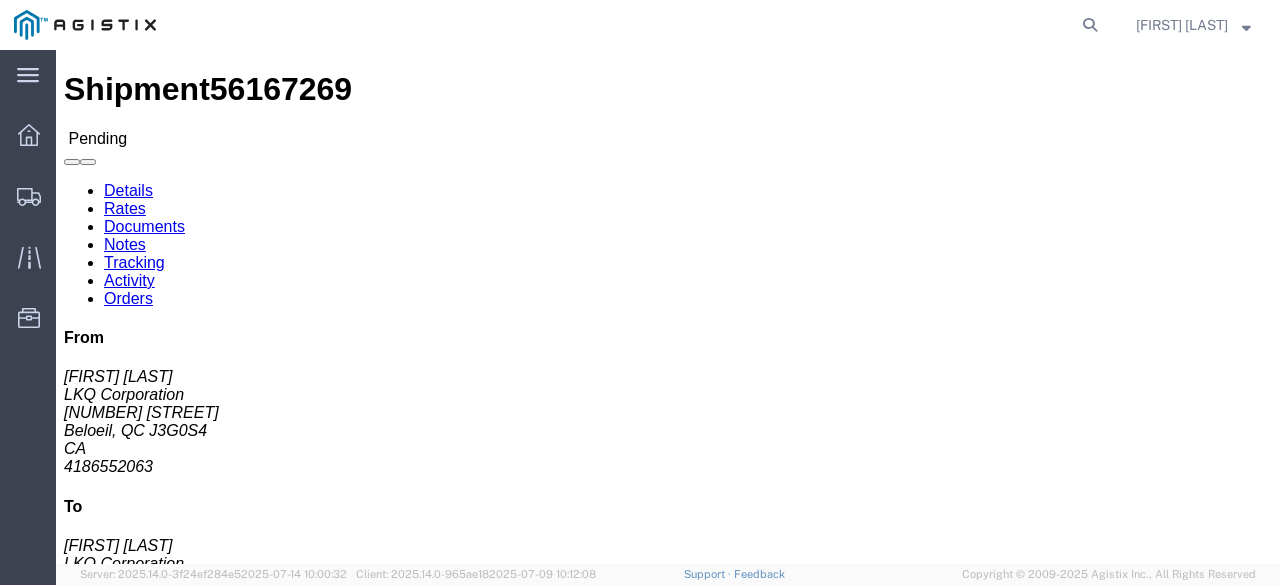 click on "56167269" 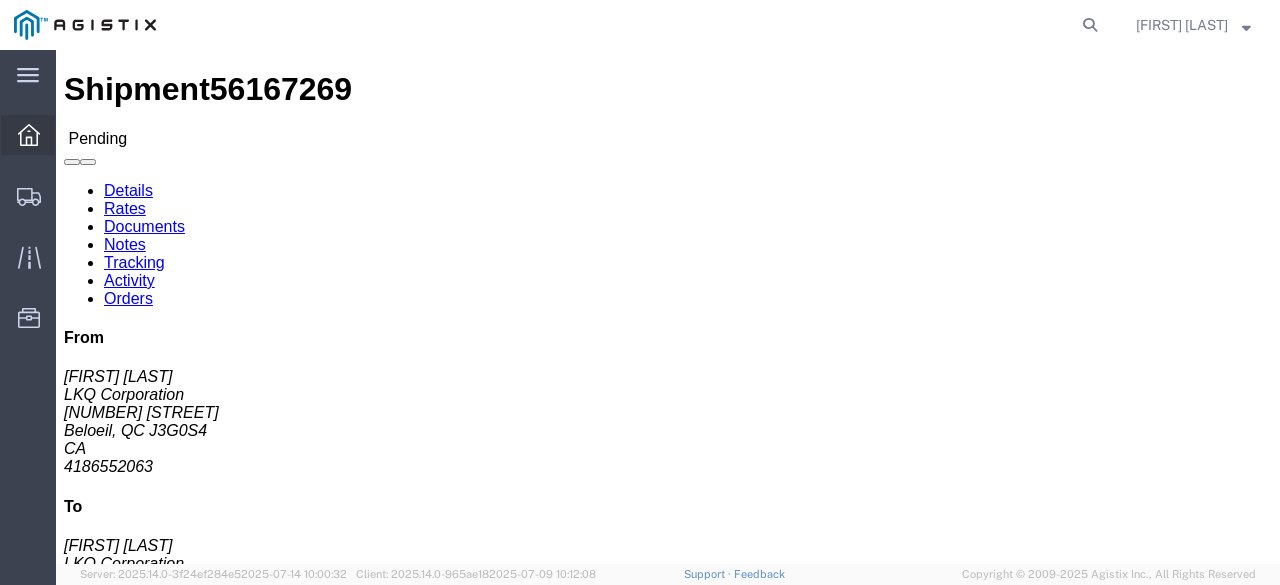 click 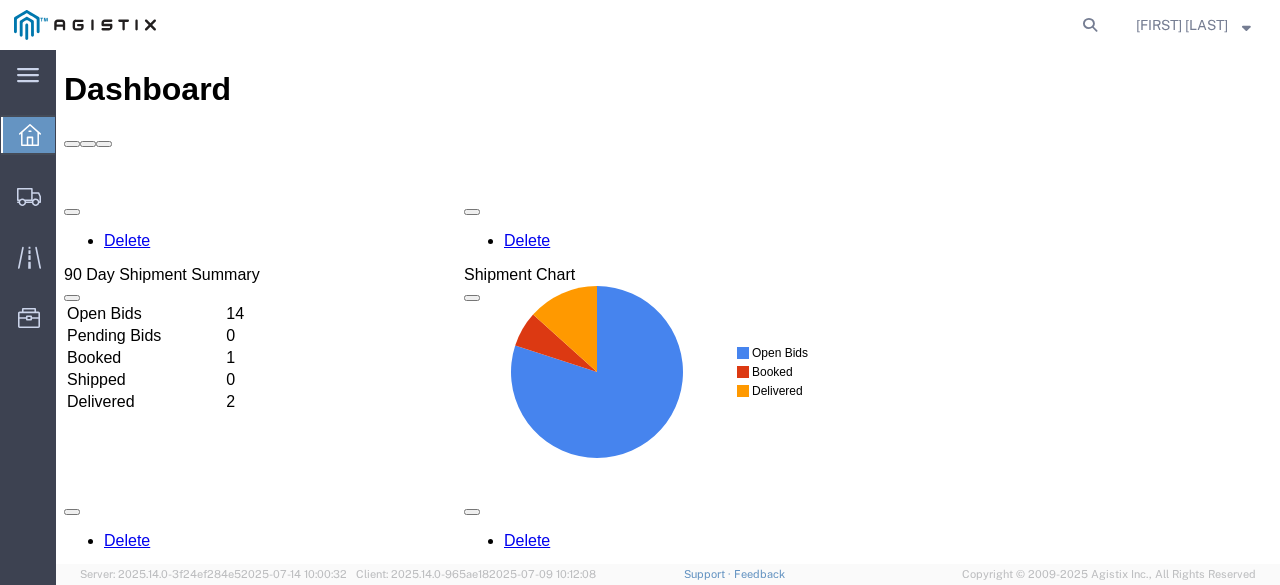 scroll, scrollTop: 0, scrollLeft: 0, axis: both 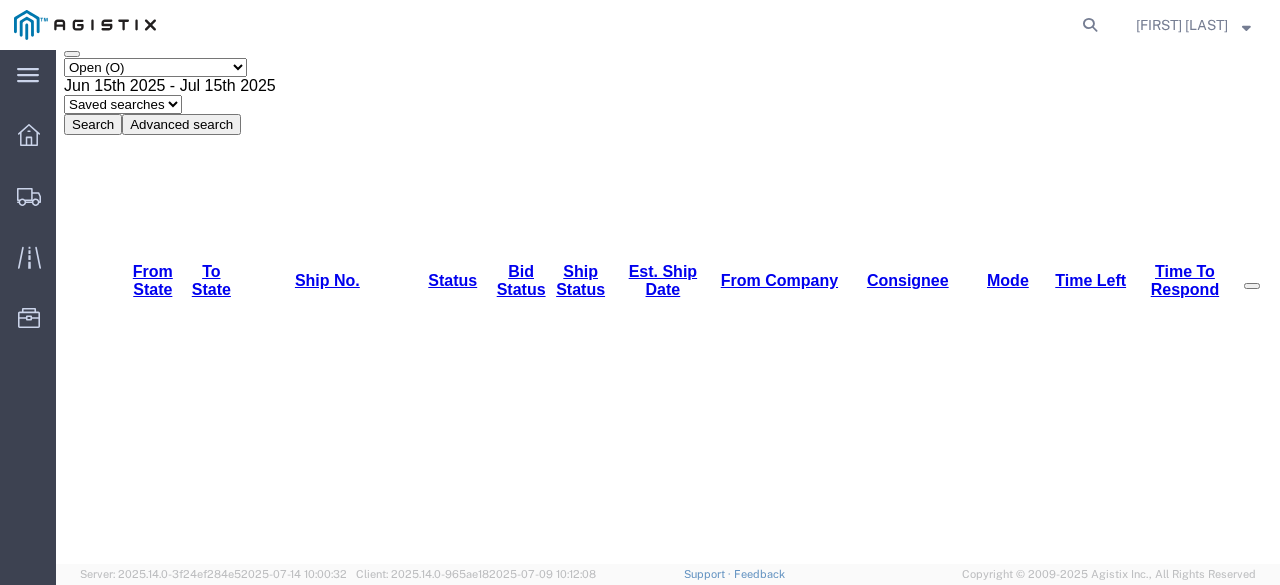 drag, startPoint x: 1332, startPoint y: 505, endPoint x: 1335, endPoint y: 630, distance: 125.035995 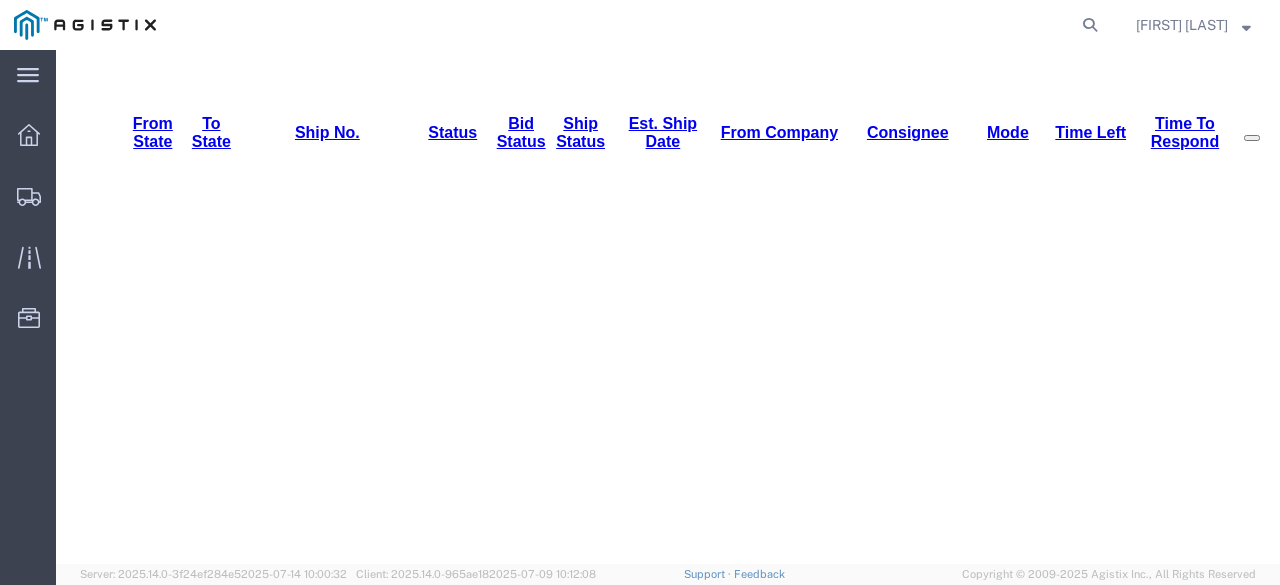scroll, scrollTop: 278, scrollLeft: 0, axis: vertical 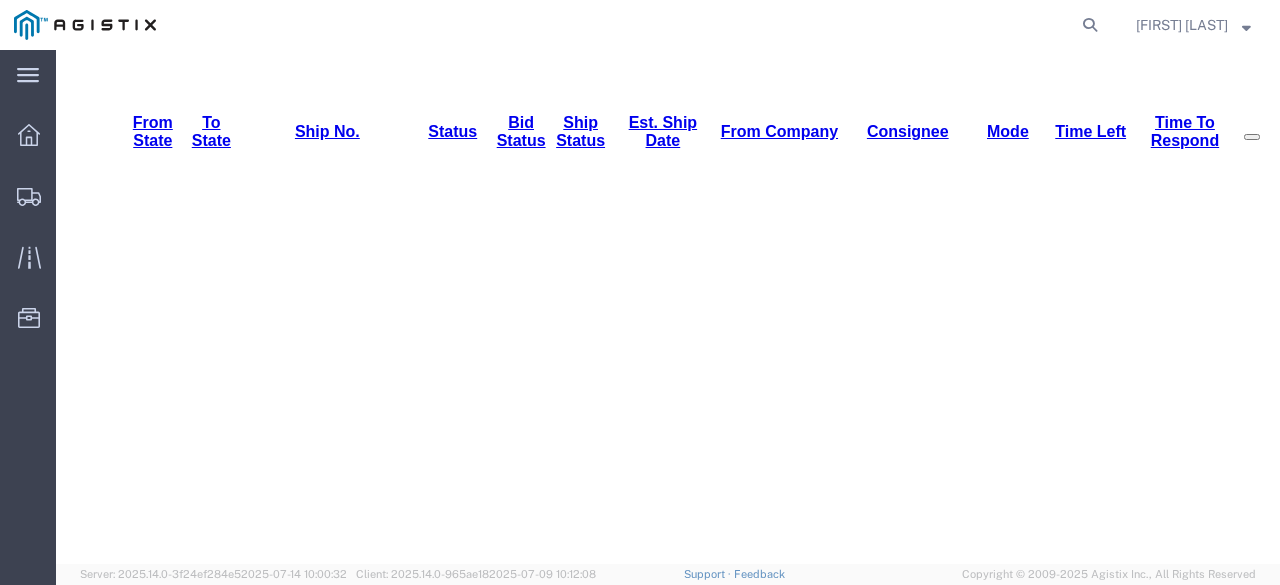 click on "56167269" at bounding box center (258, 2670) 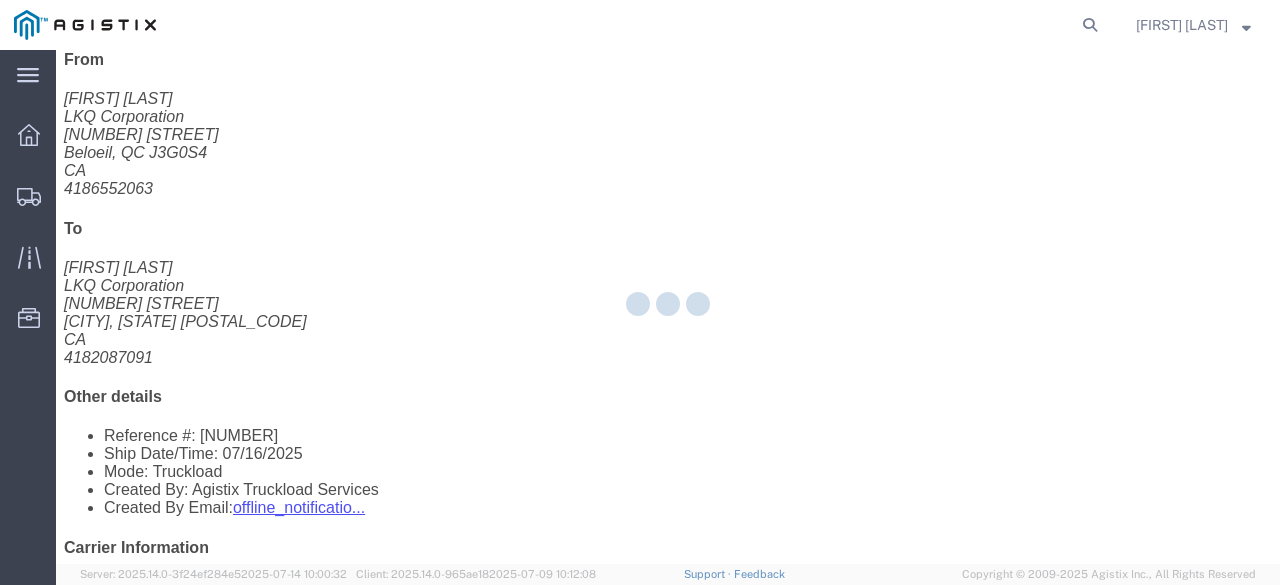 scroll, scrollTop: 0, scrollLeft: 0, axis: both 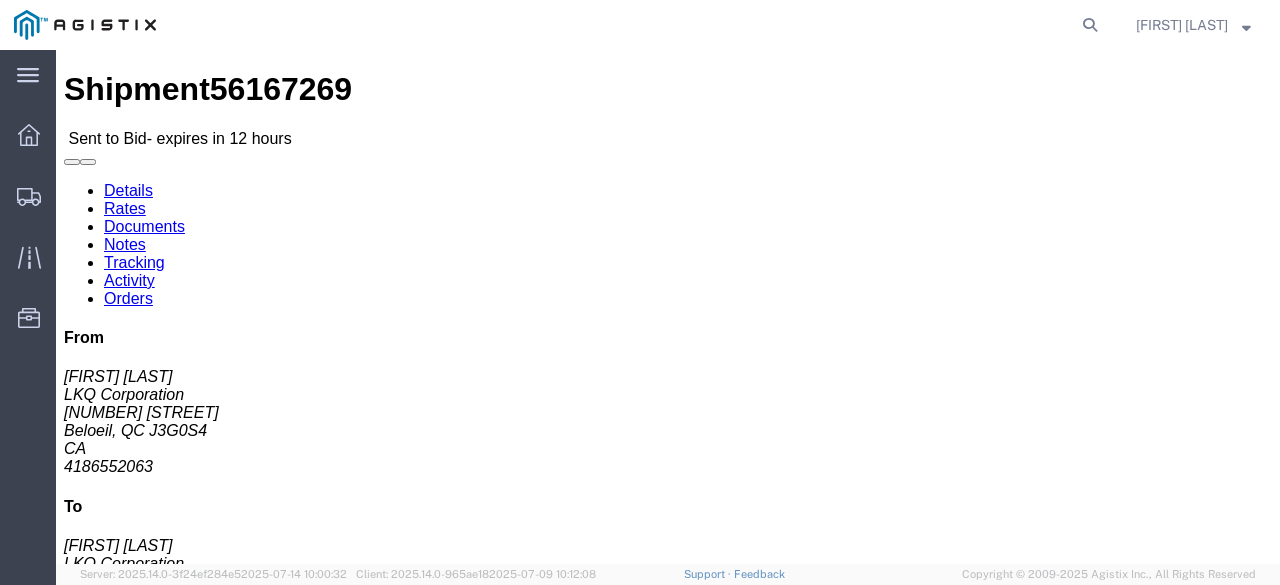 click on "Enter / Modify Bid" 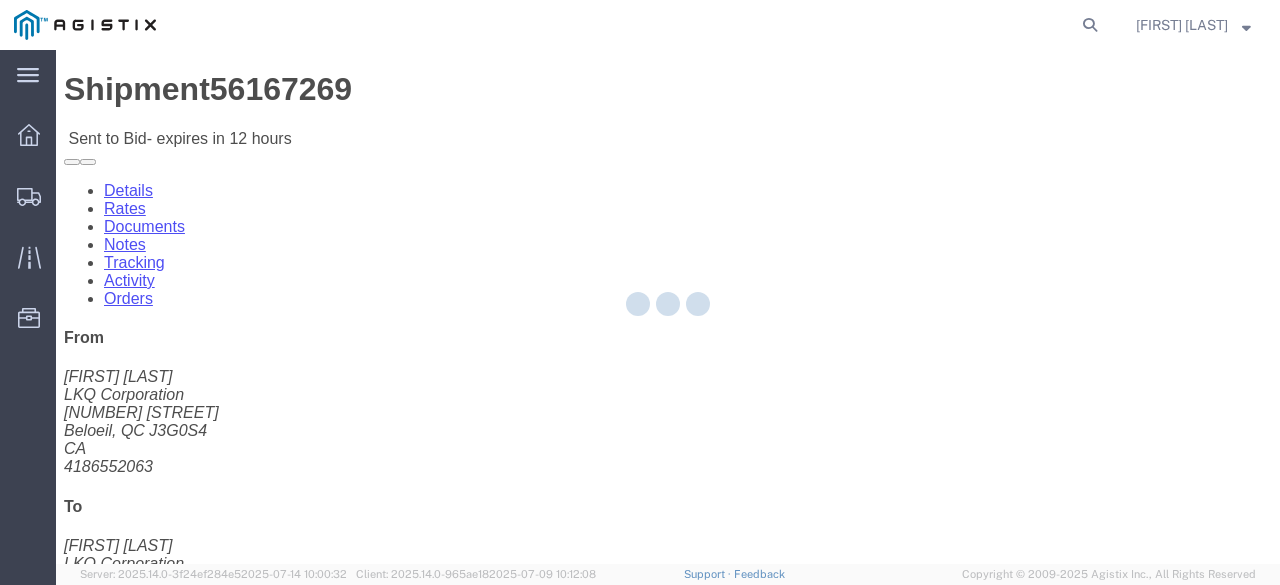 select on "20693" 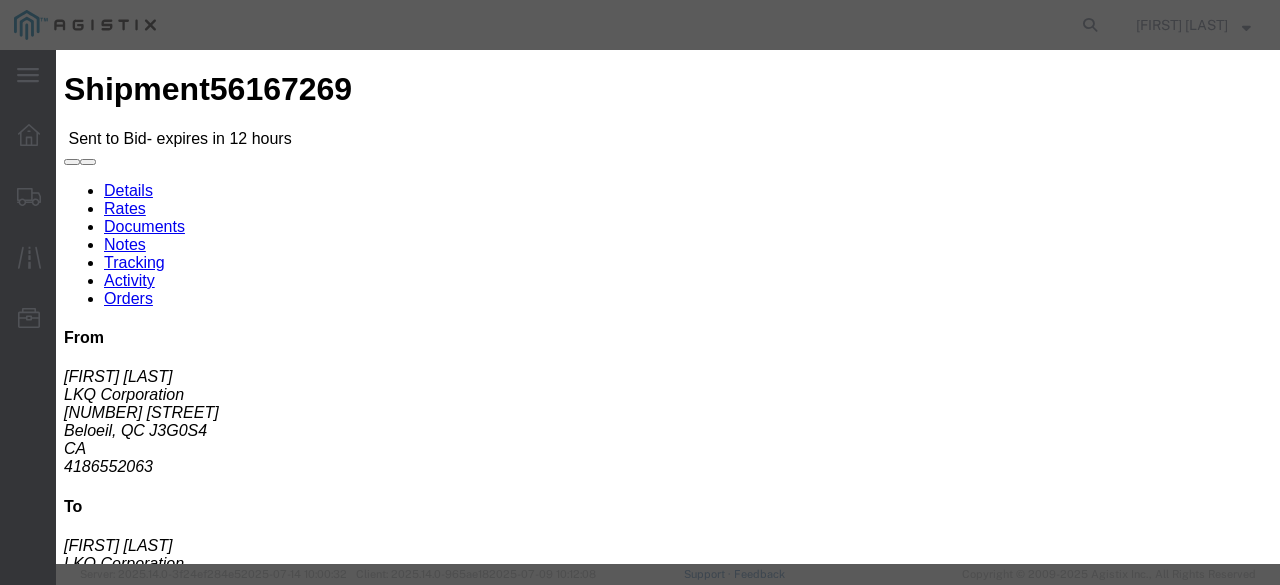 click 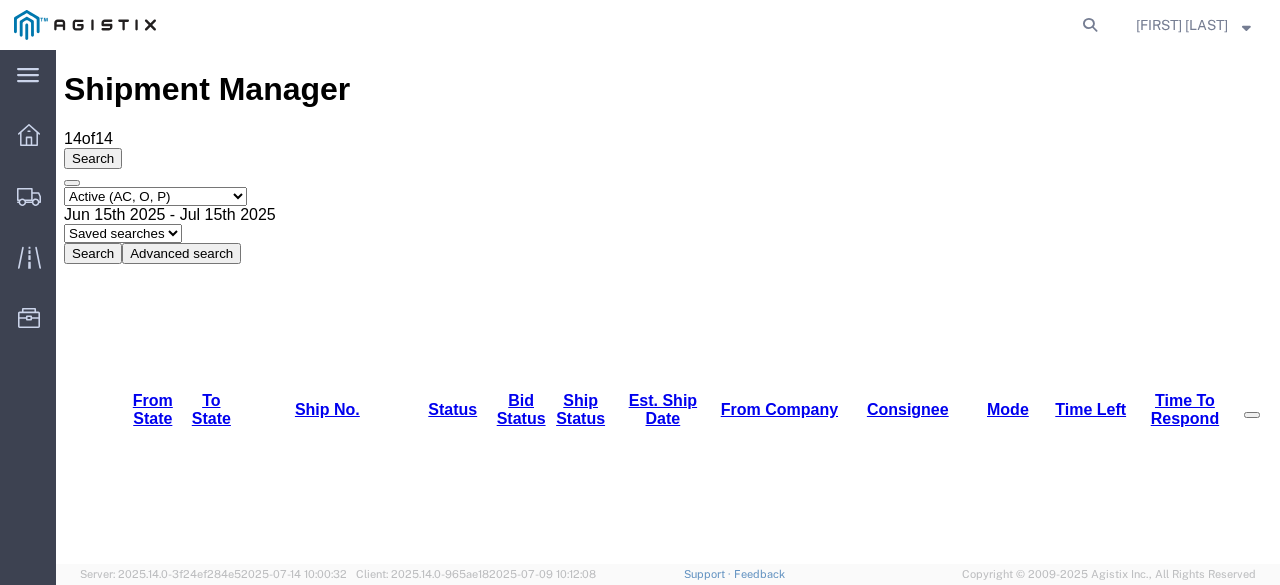 copy on "56167269" 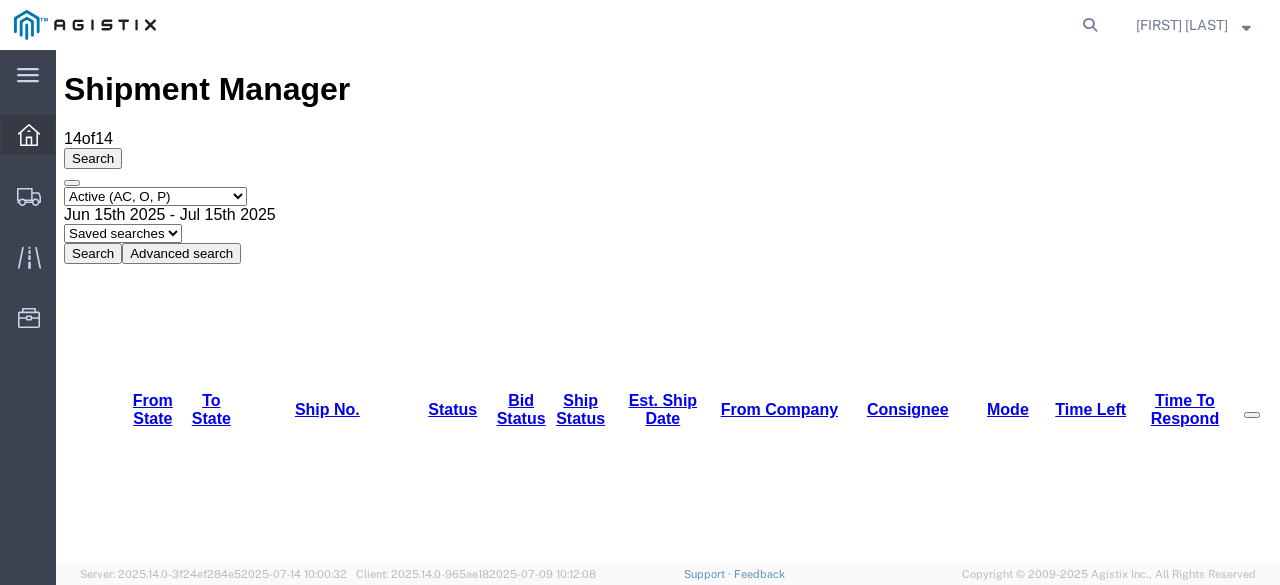 click 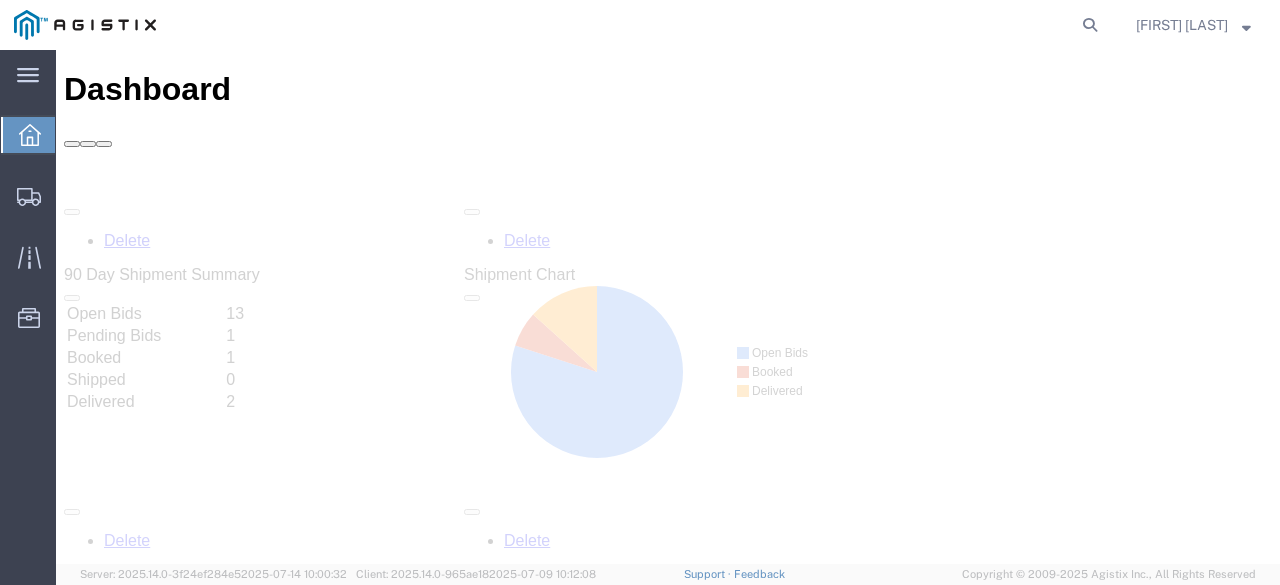 scroll, scrollTop: 0, scrollLeft: 0, axis: both 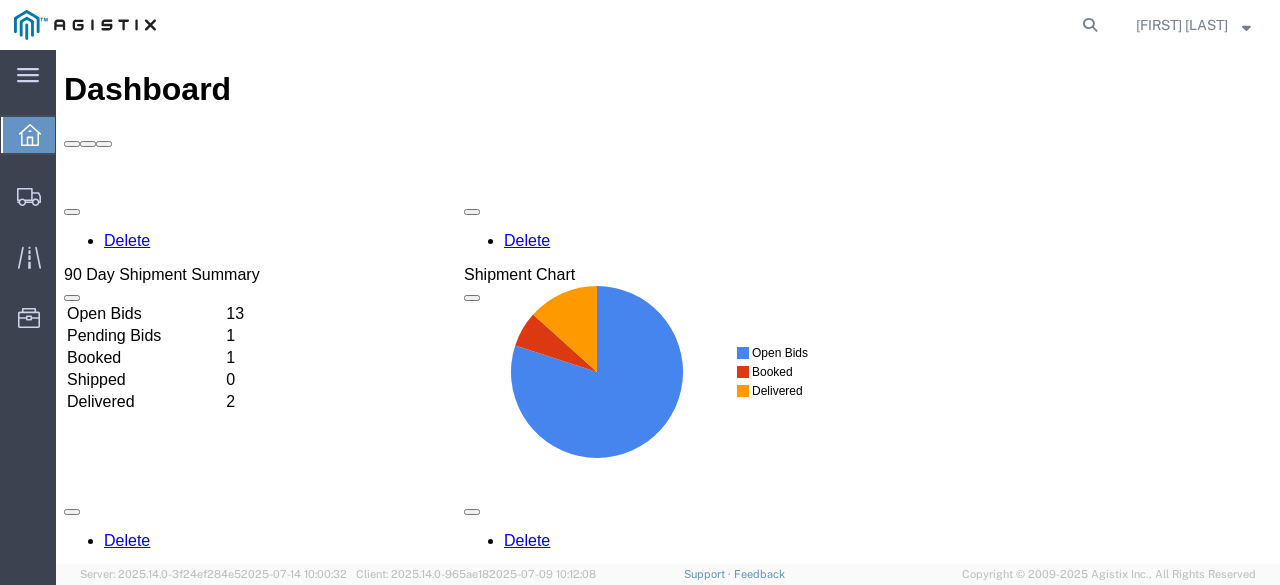 click on "Pending Bids" at bounding box center (144, 336) 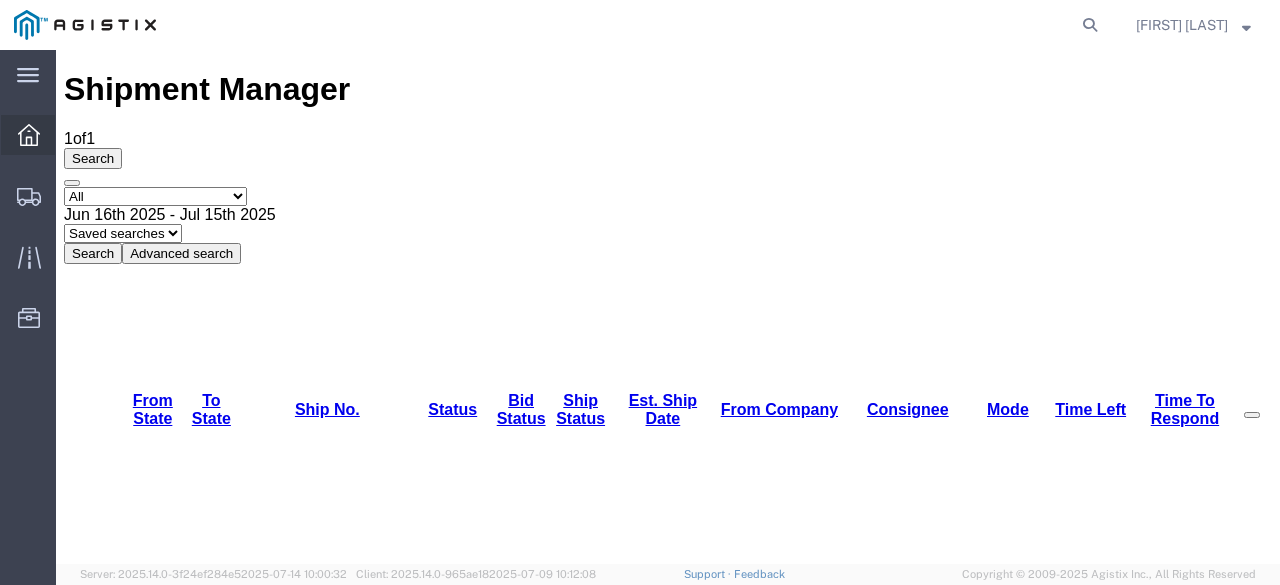 click 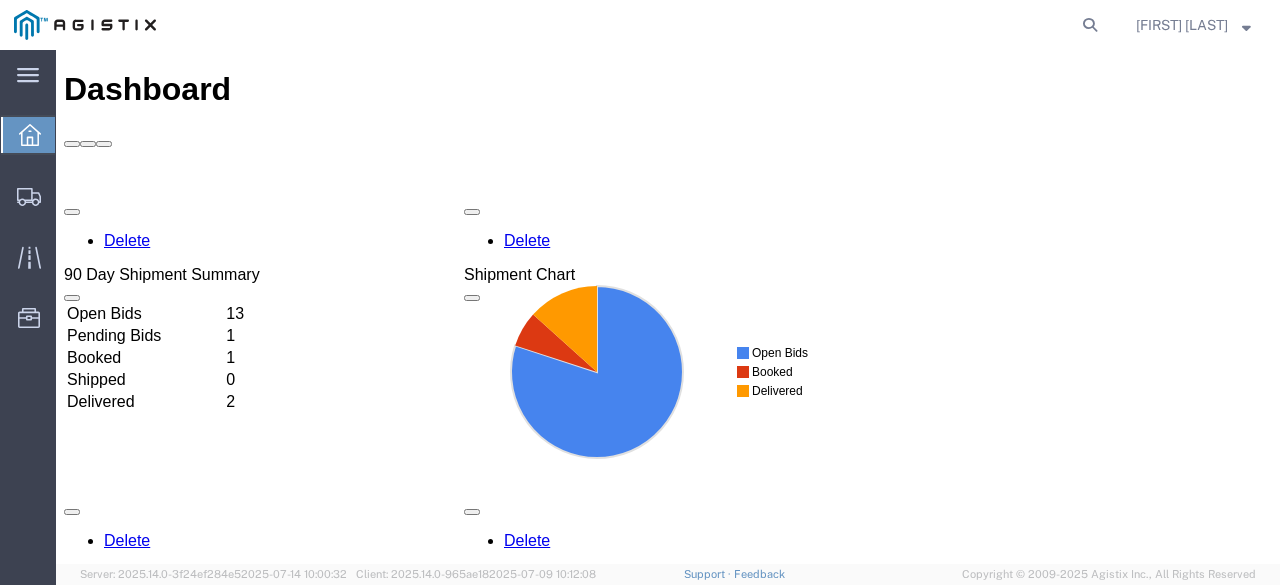 scroll, scrollTop: 0, scrollLeft: 0, axis: both 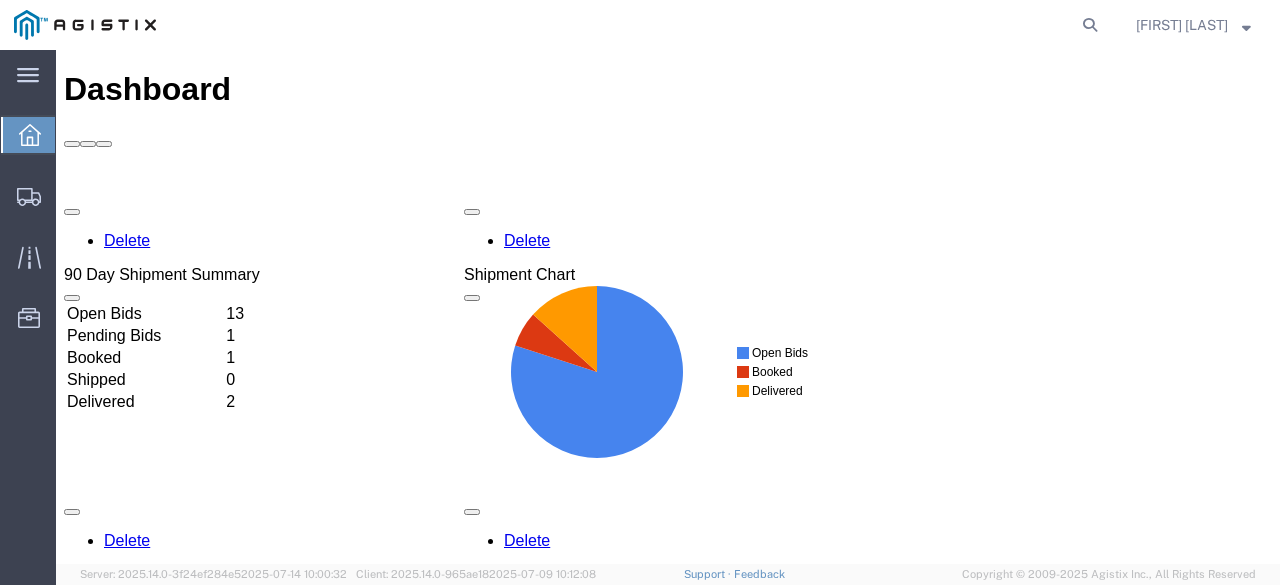 click on "Open Bids" at bounding box center (144, 314) 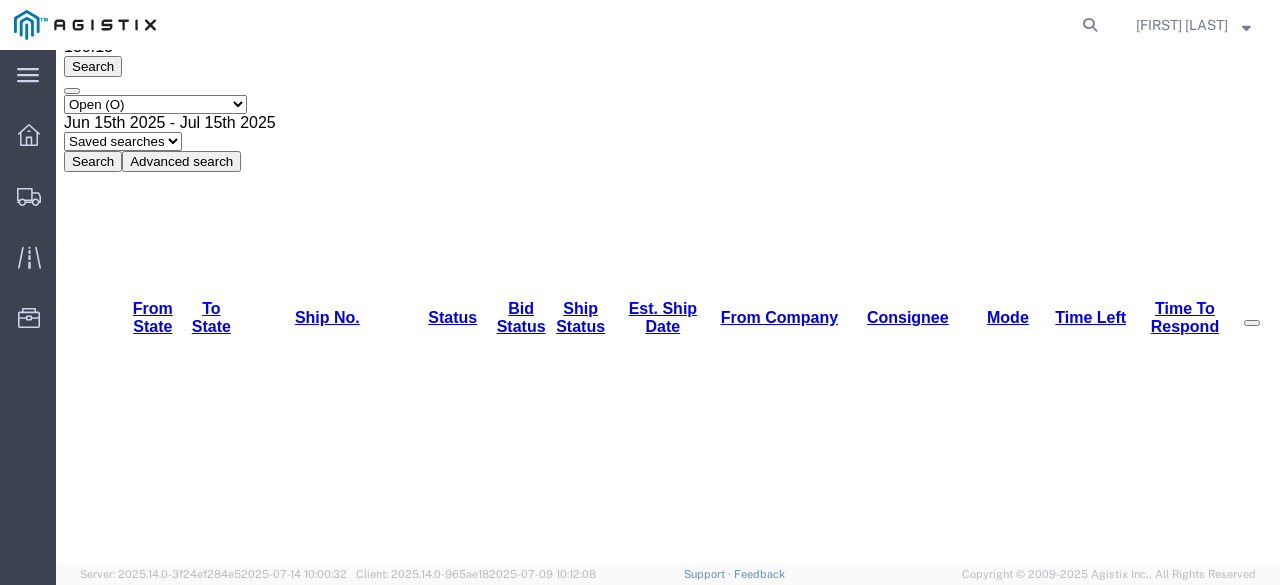 scroll, scrollTop: 96, scrollLeft: 0, axis: vertical 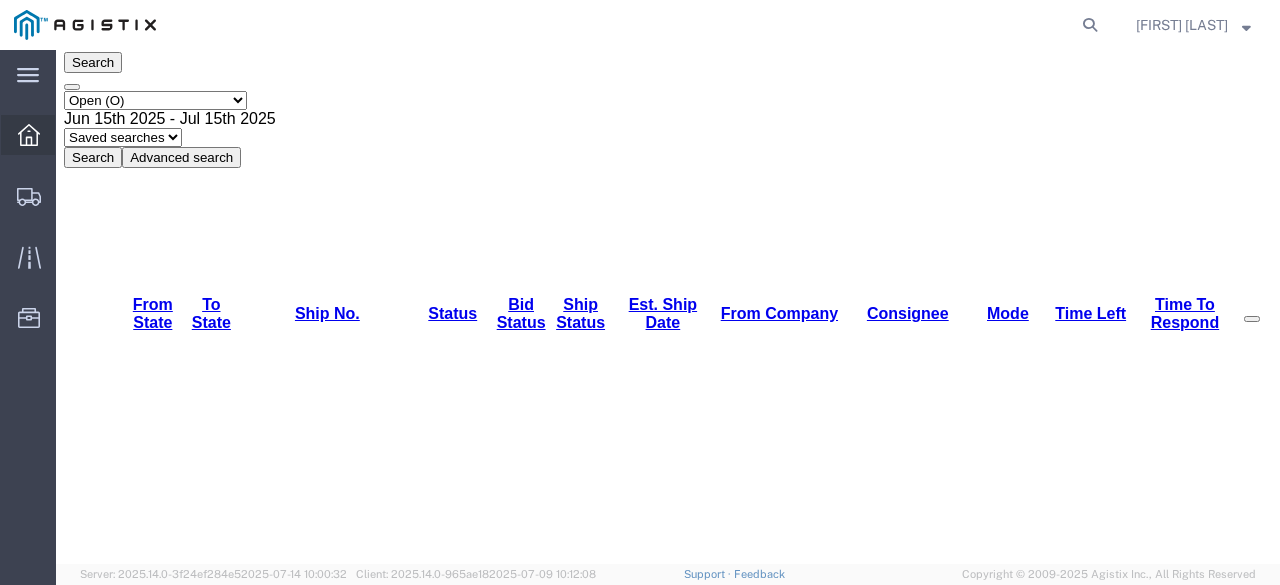 click 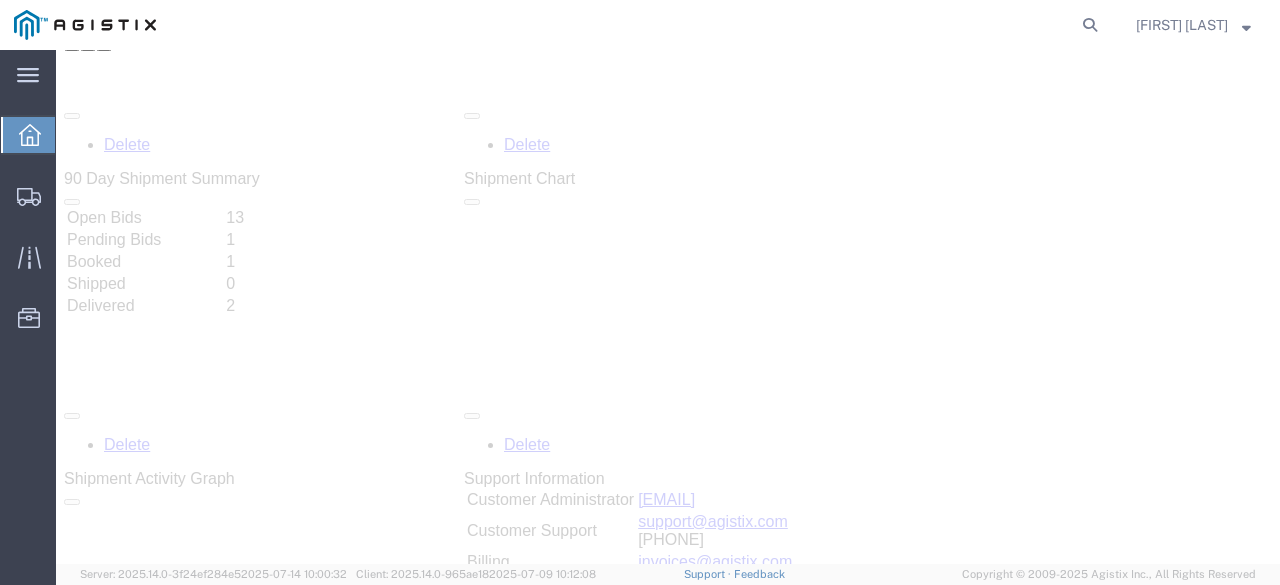 scroll, scrollTop: 50, scrollLeft: 0, axis: vertical 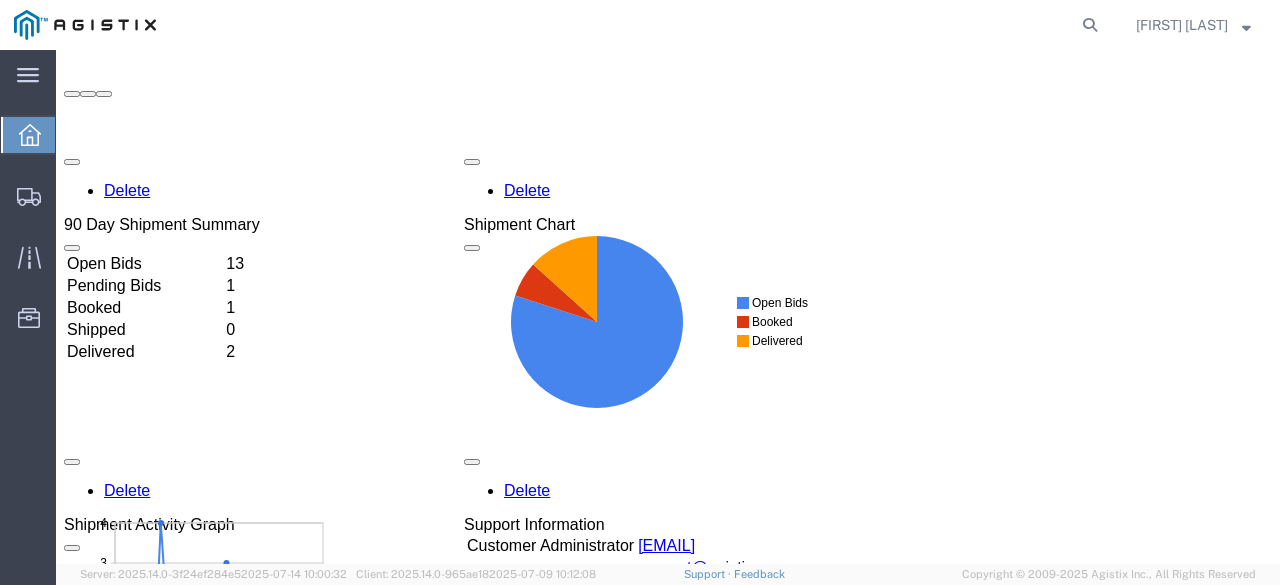 click on "Pending Bids" at bounding box center [144, 286] 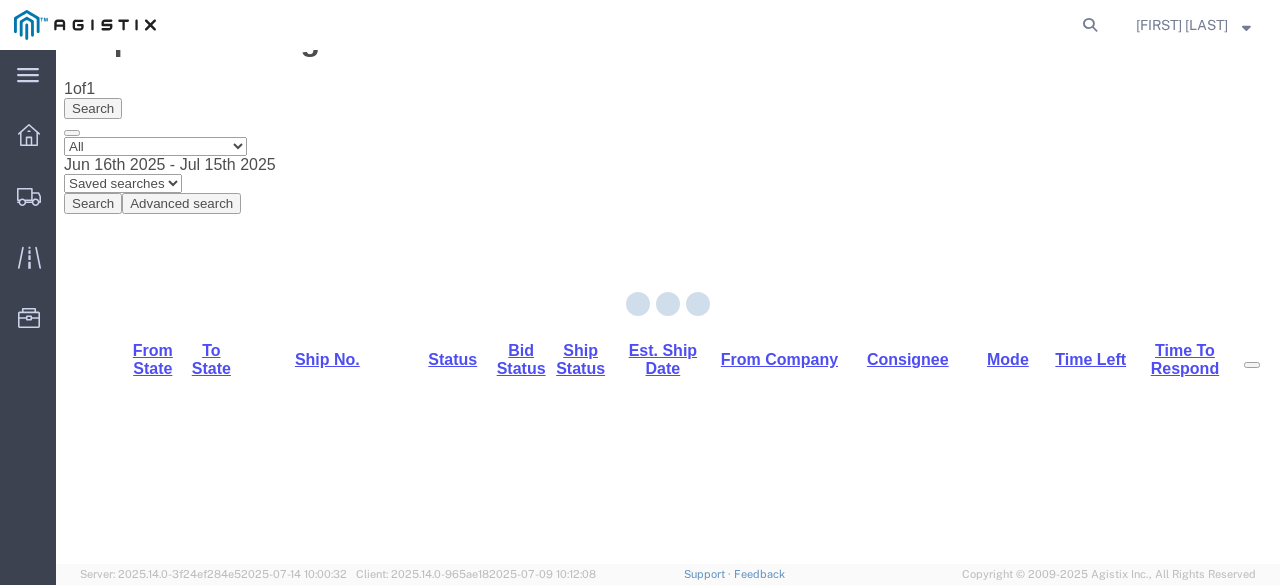 scroll, scrollTop: 0, scrollLeft: 0, axis: both 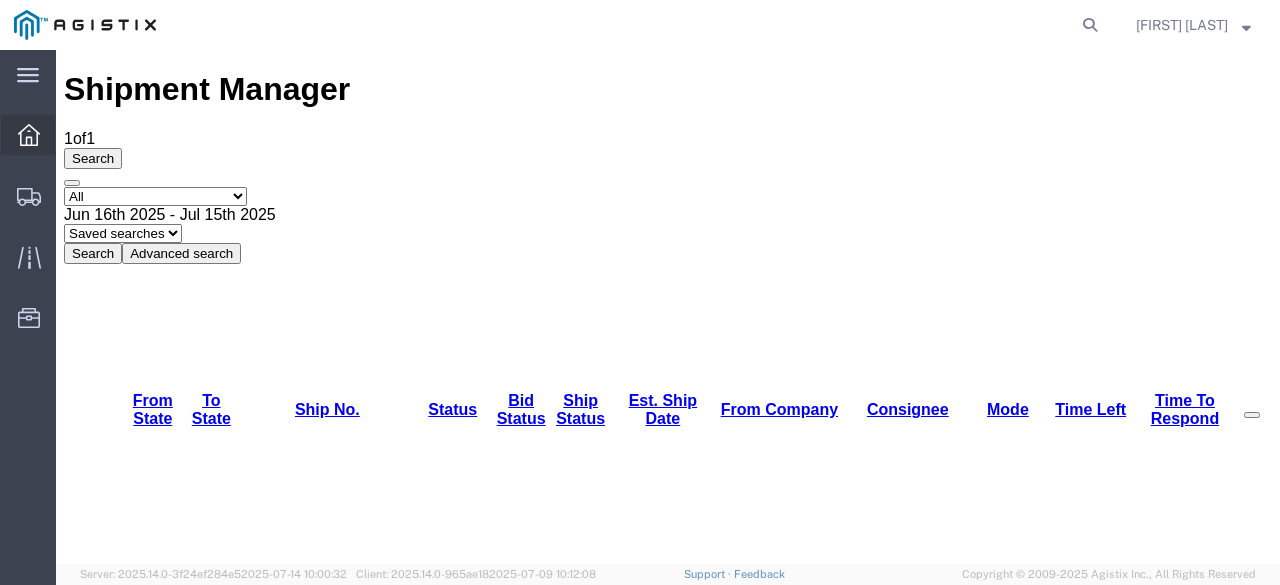 click 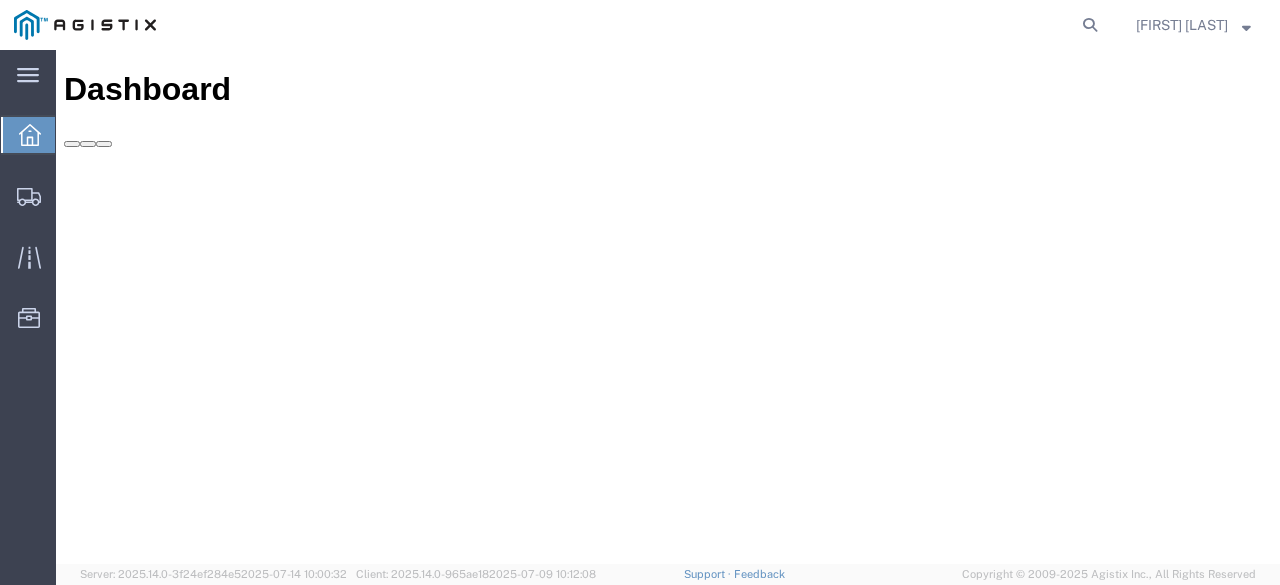 scroll, scrollTop: 50, scrollLeft: 0, axis: vertical 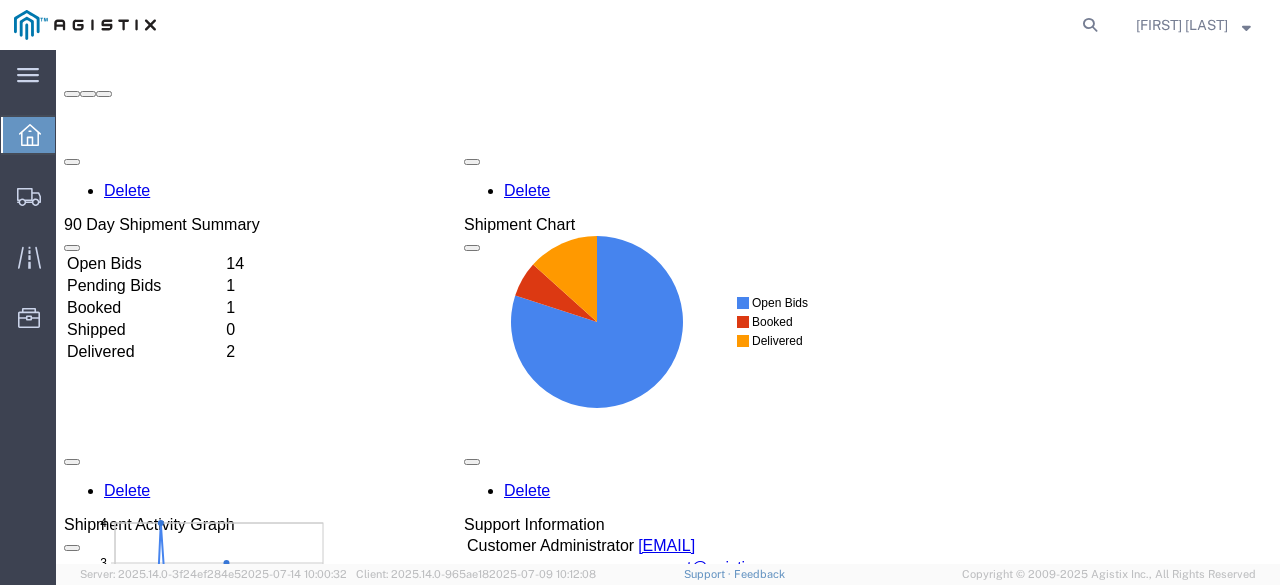 click on "Open Bids" at bounding box center (144, 264) 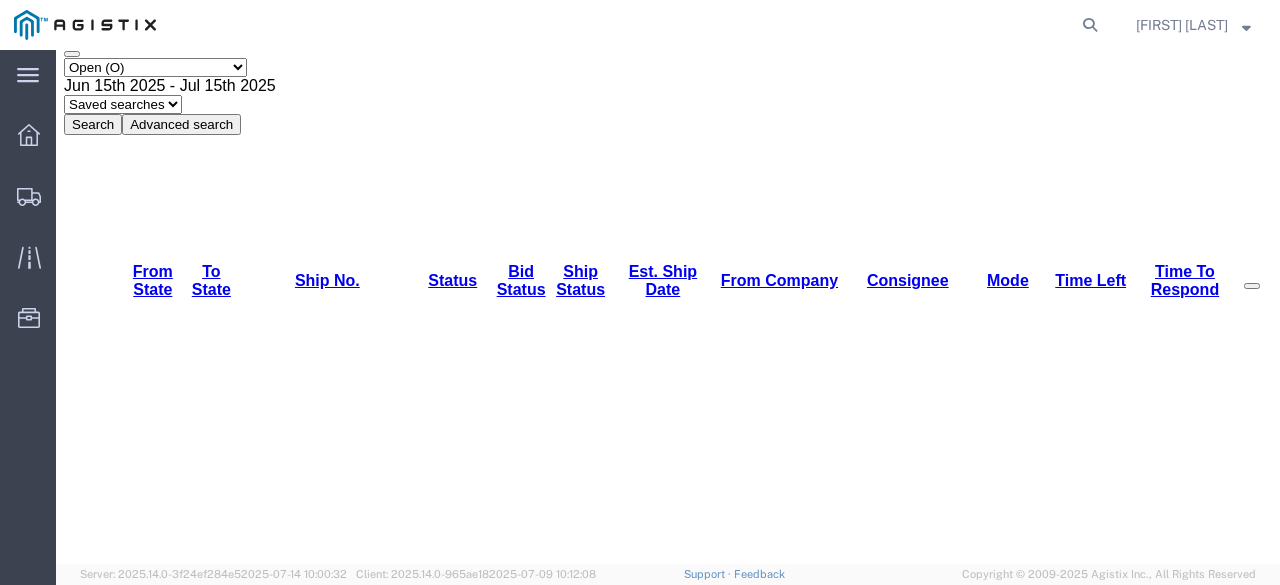scroll, scrollTop: 0, scrollLeft: 0, axis: both 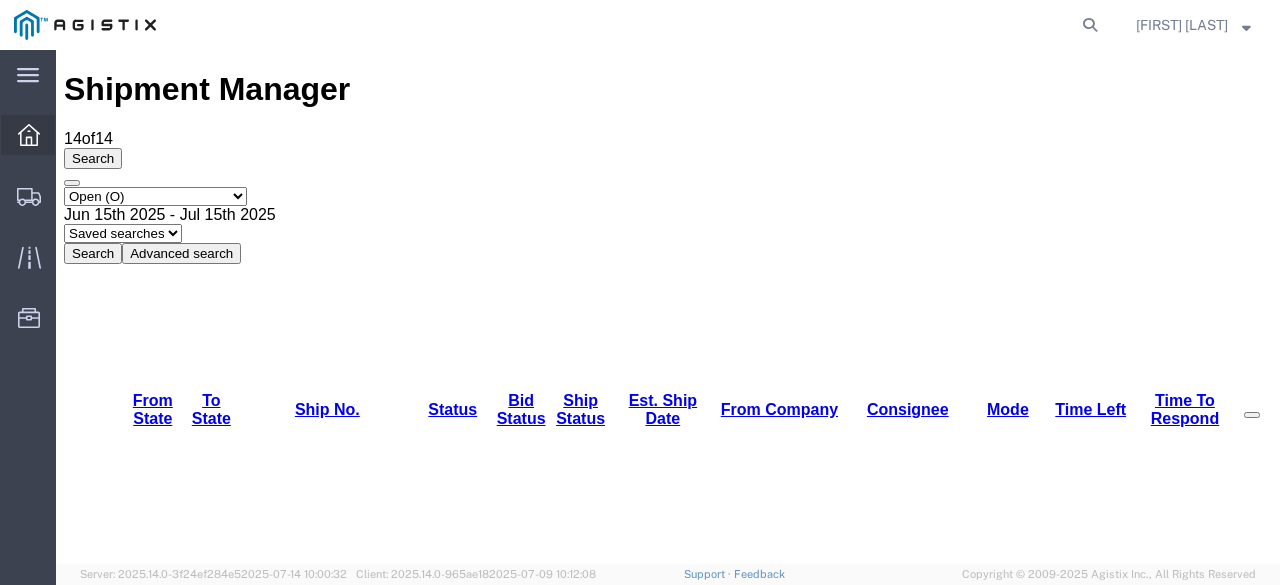 click 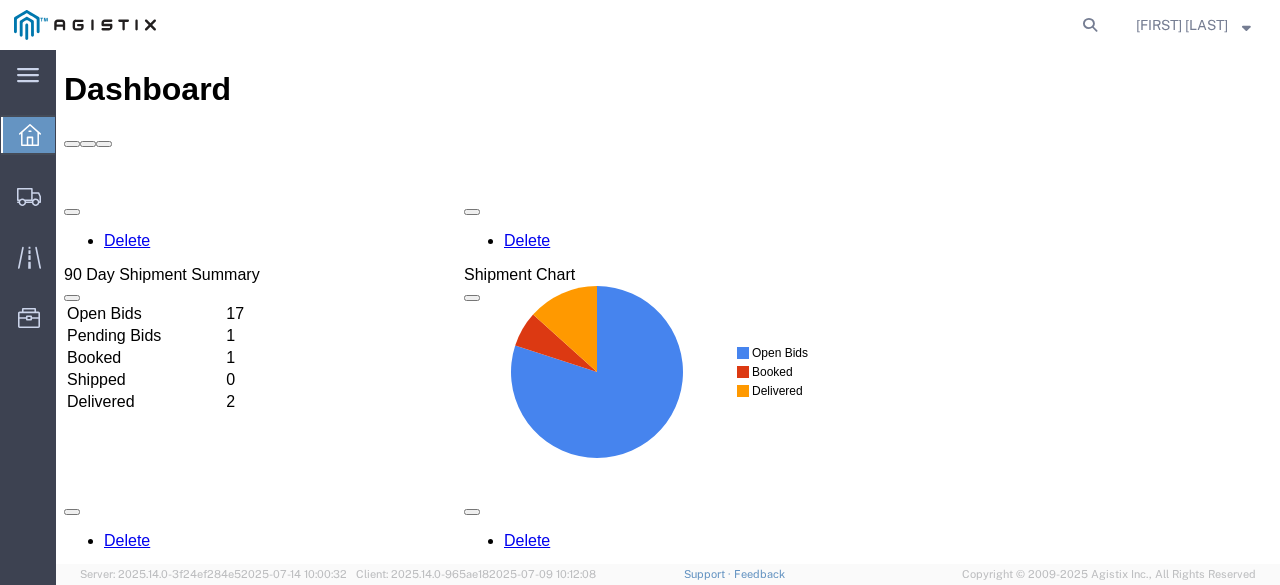 scroll, scrollTop: 0, scrollLeft: 0, axis: both 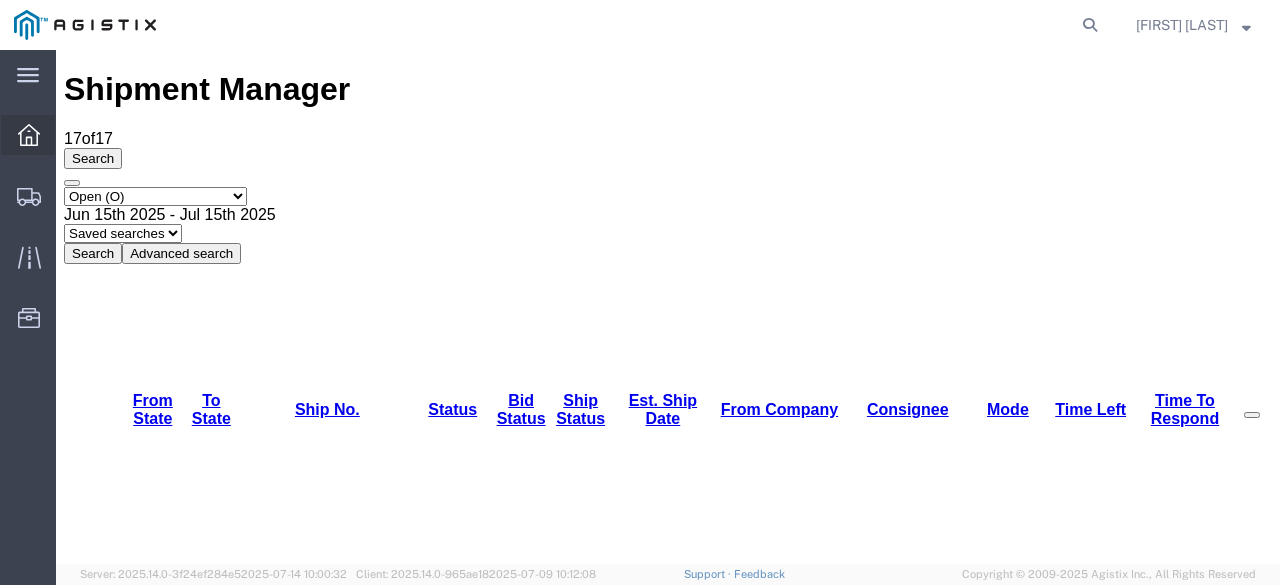 click 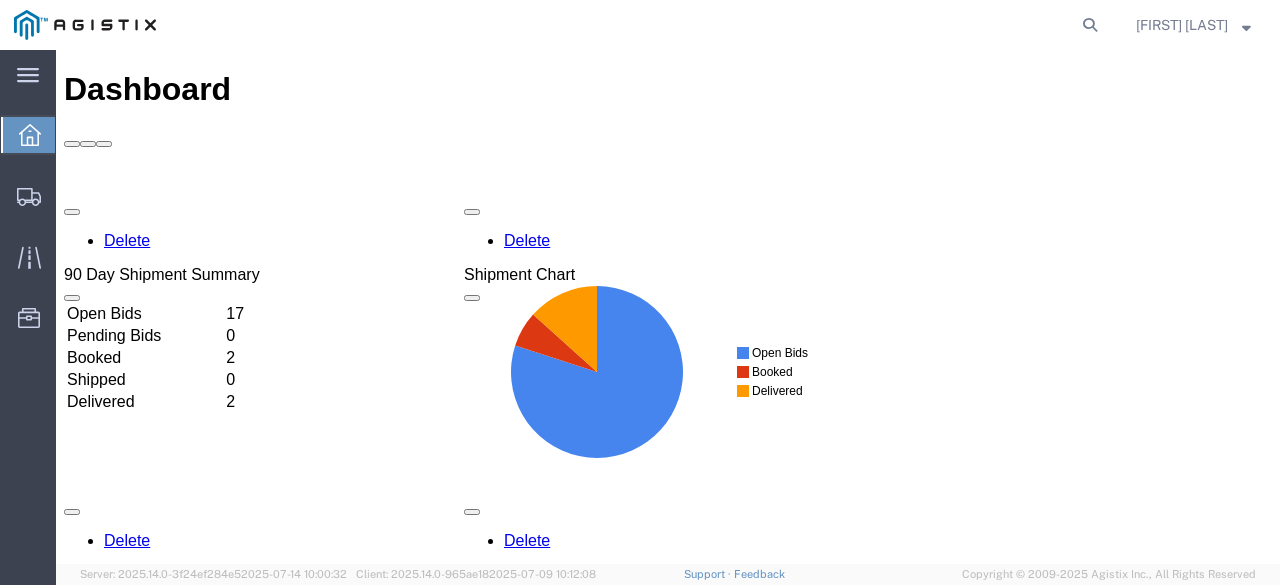 scroll, scrollTop: 0, scrollLeft: 0, axis: both 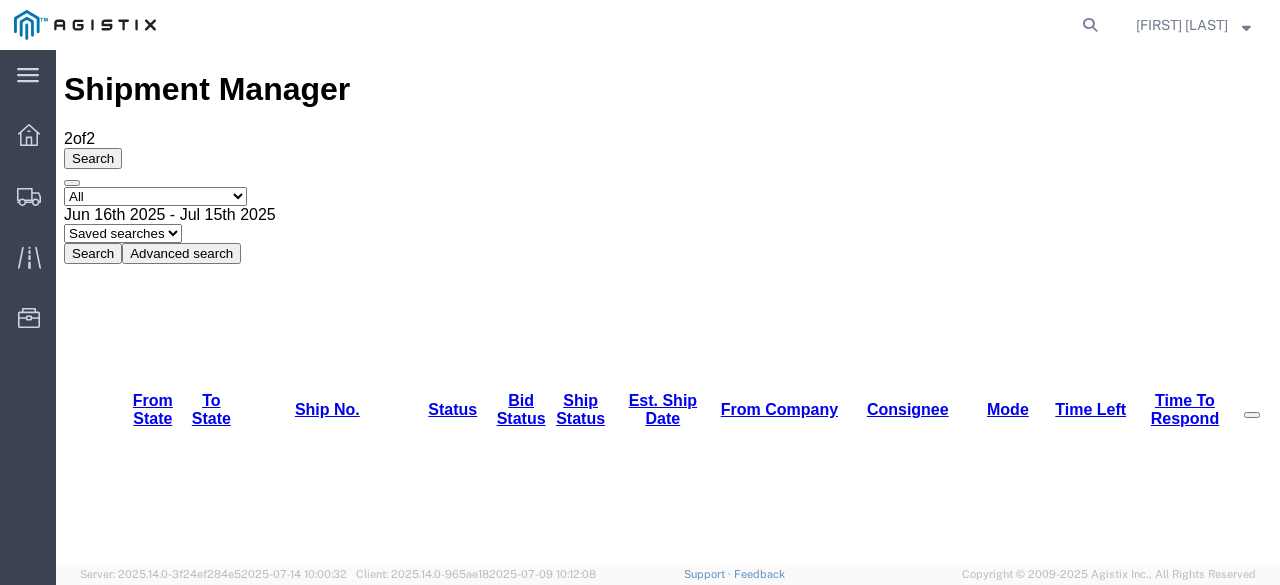 click on "56167269" at bounding box center [253, 1040] 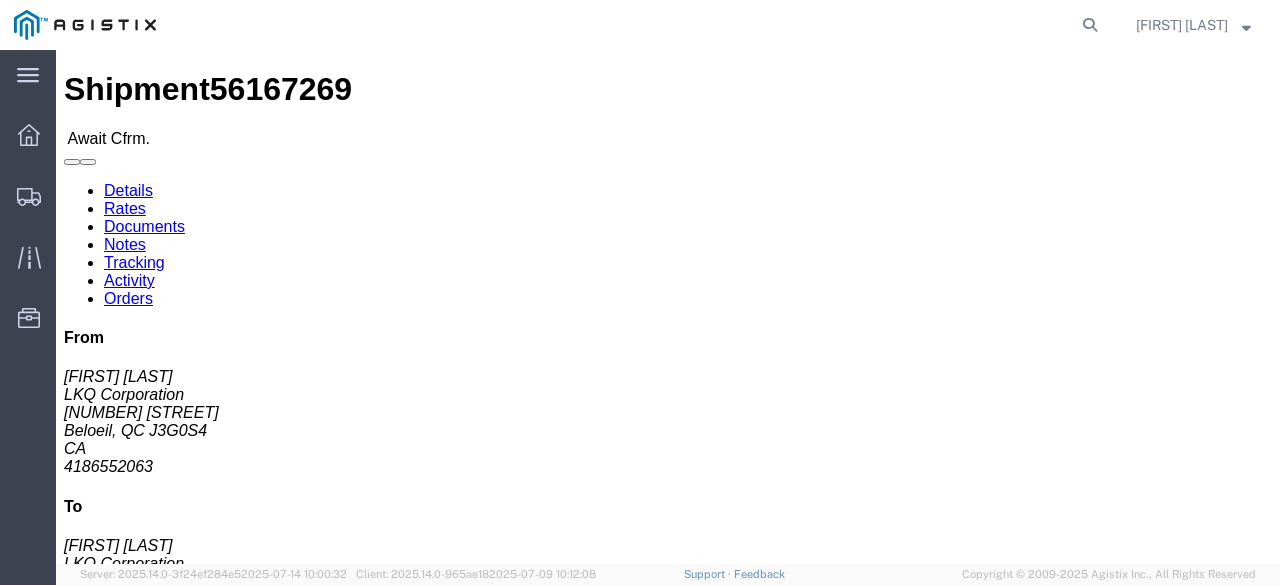 click on "Confirm" 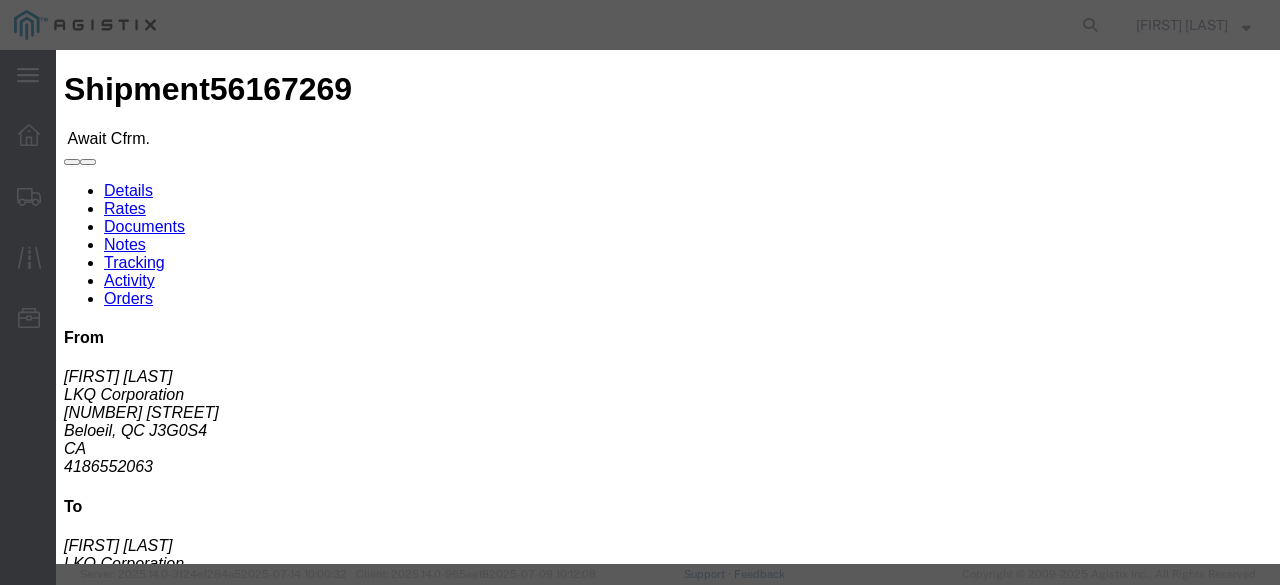click 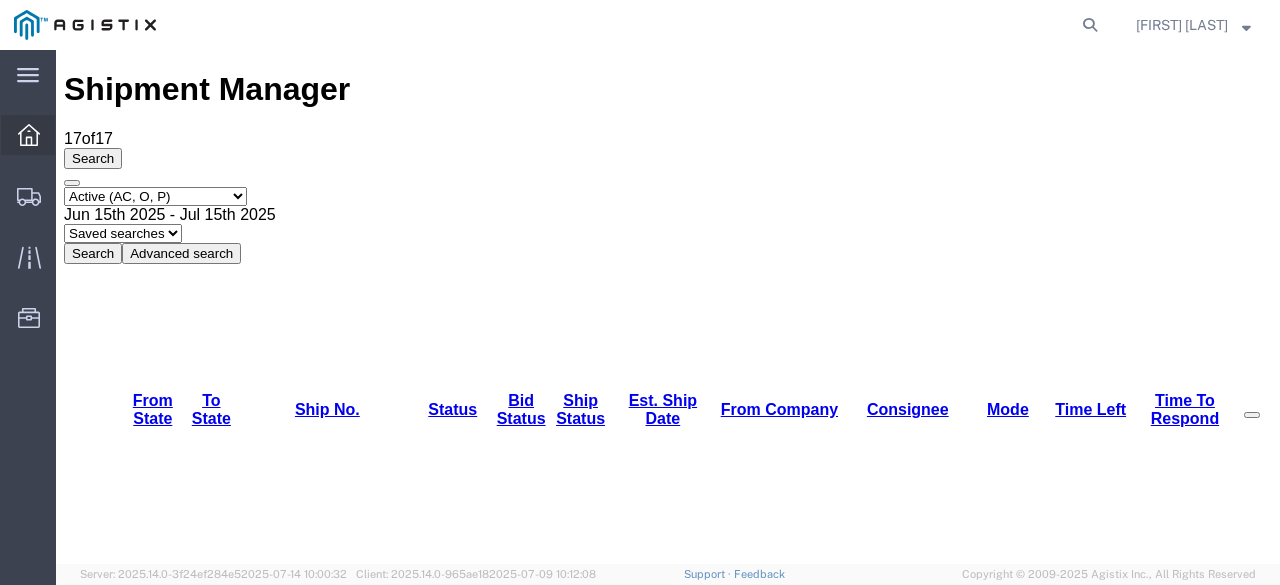 click 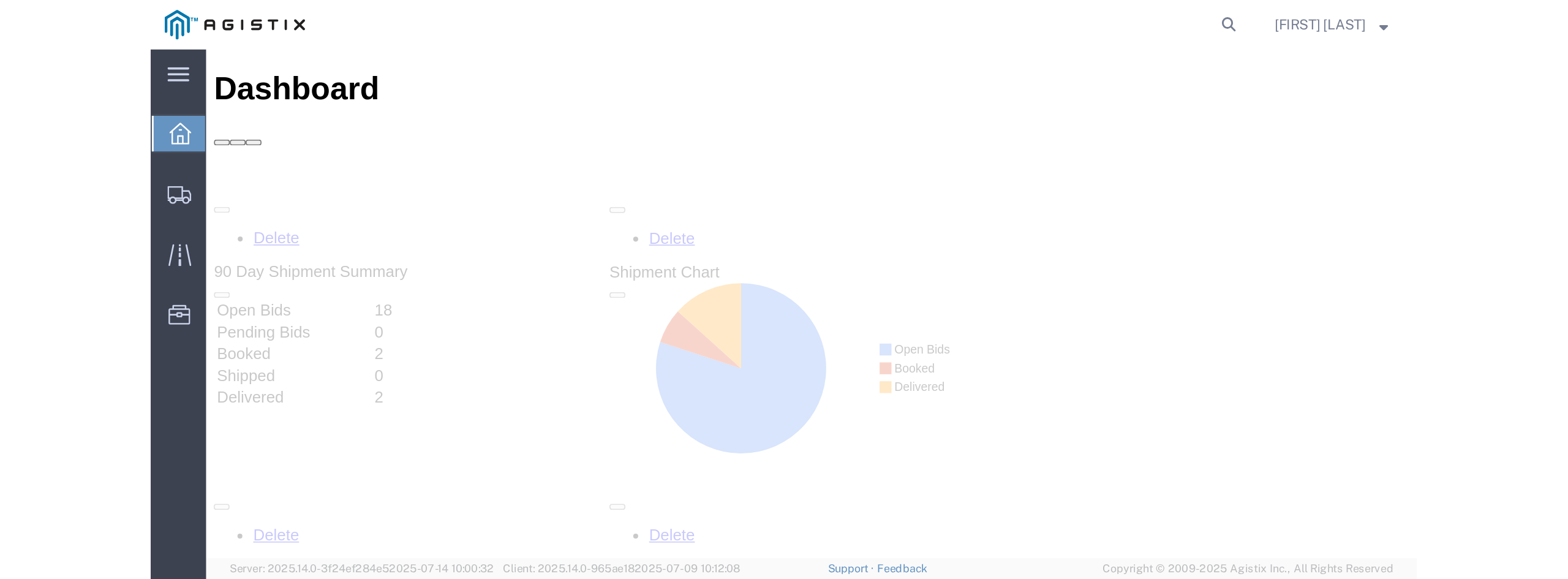 scroll, scrollTop: 0, scrollLeft: 0, axis: both 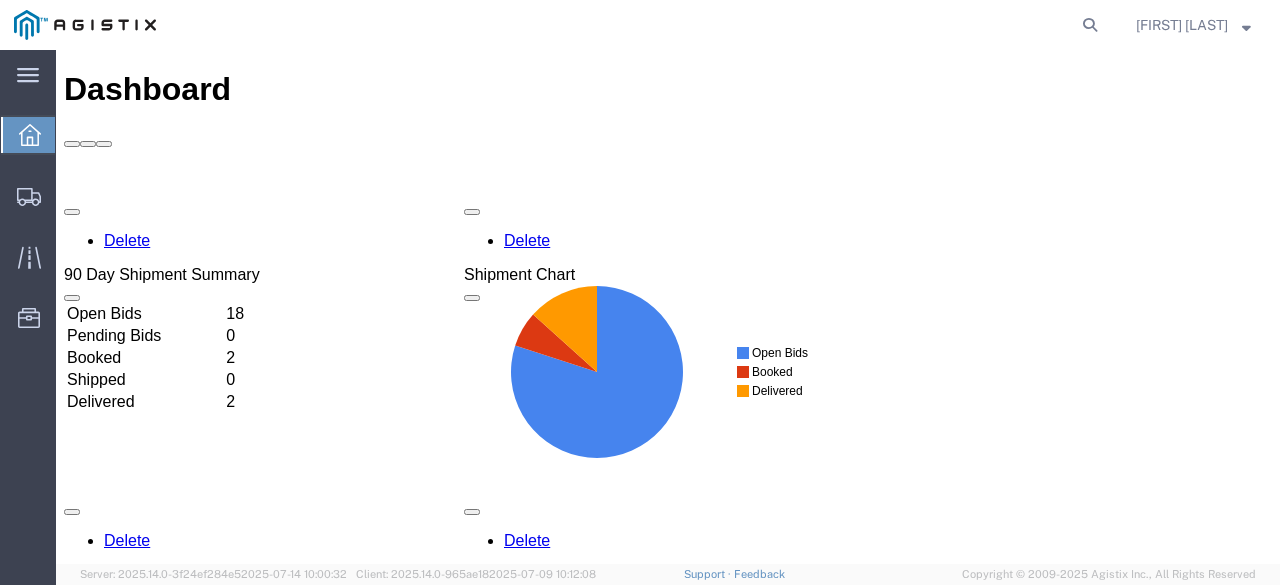 click on "Booked" at bounding box center (144, 358) 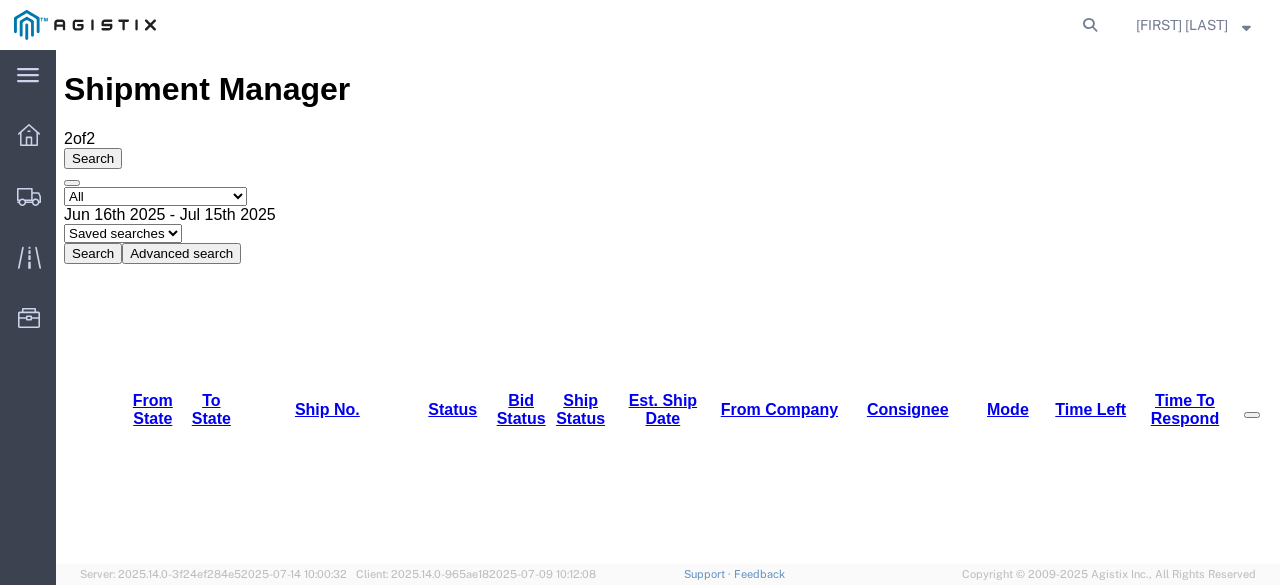 click on "56167269" at bounding box center [298, 1041] 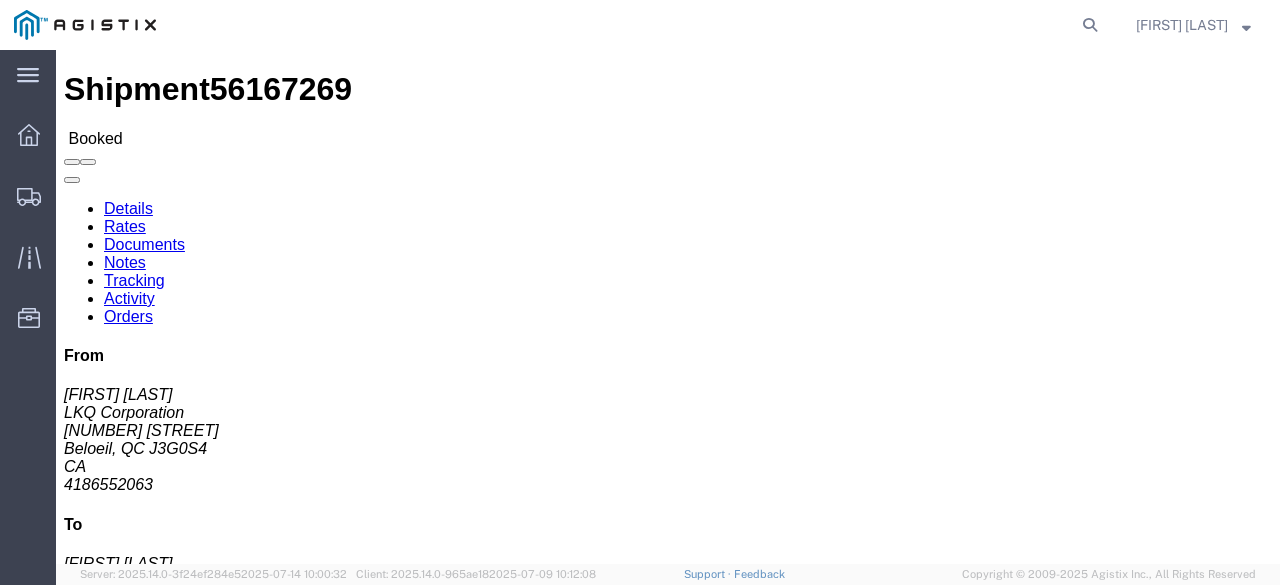 click on "56167269" 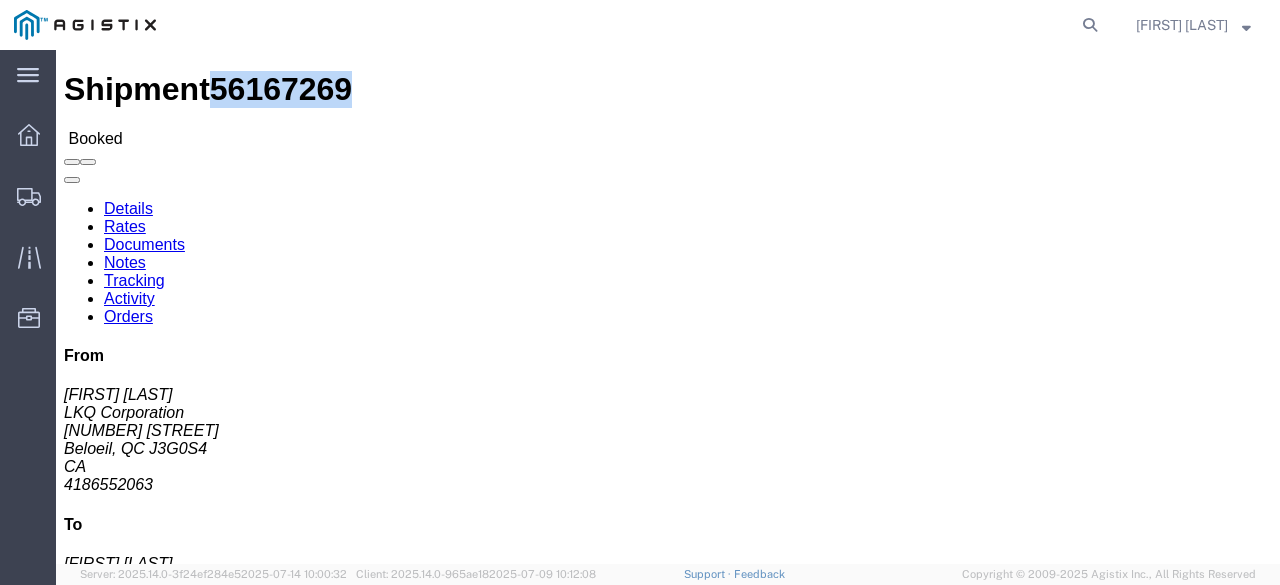 click on "56167269" 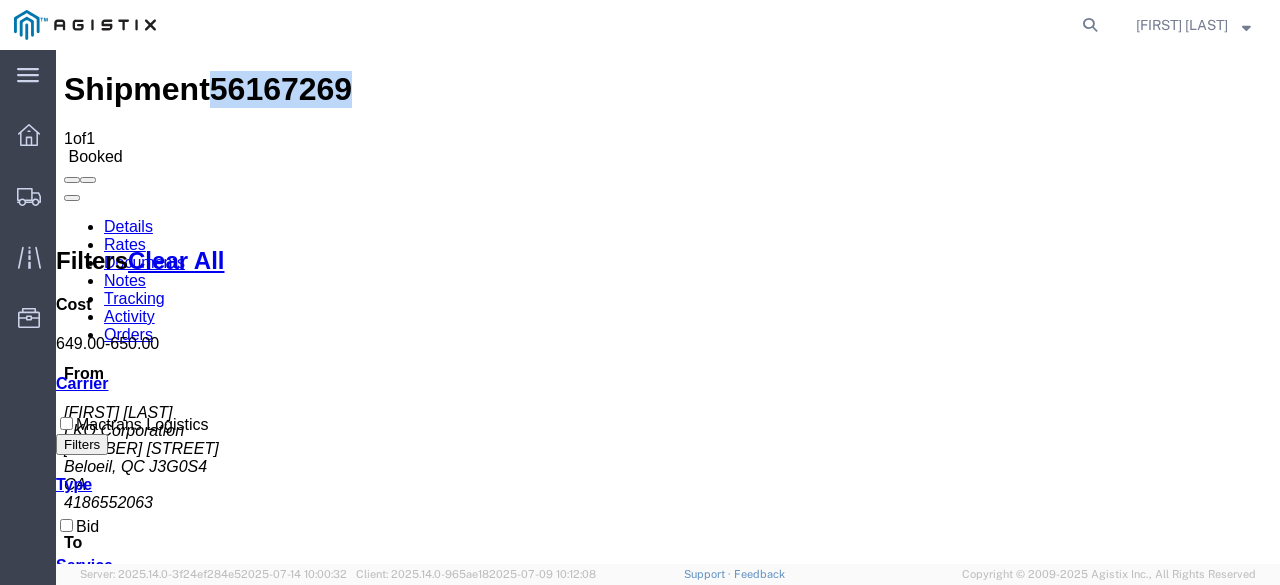 click on "Notes" at bounding box center (125, 280) 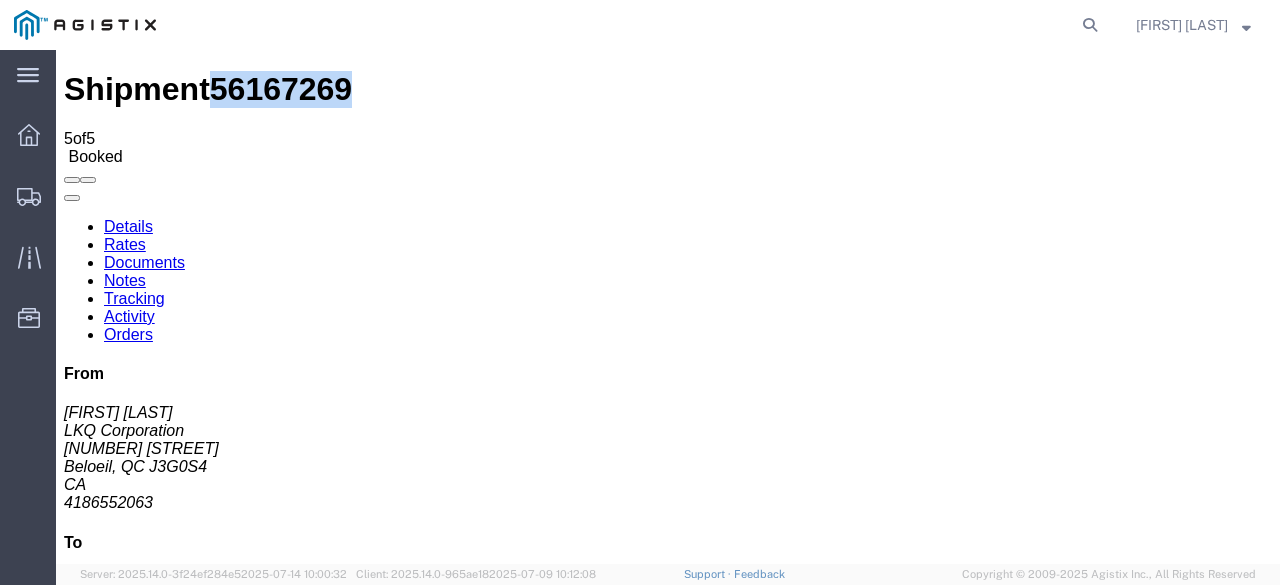 click on "Tracking" at bounding box center (134, 298) 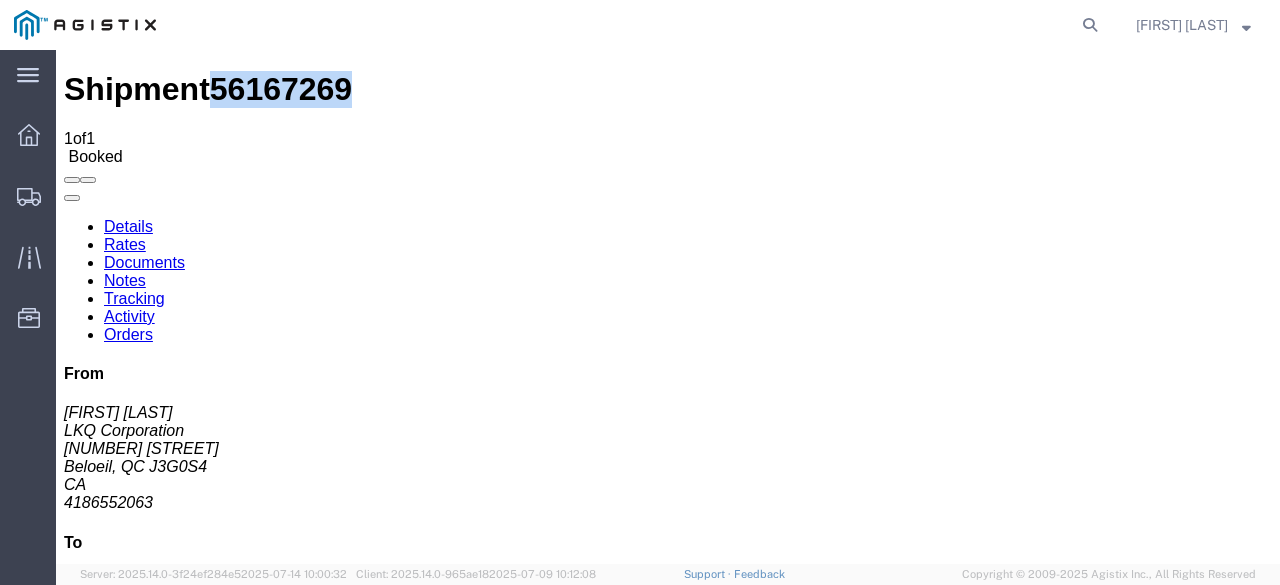 click on "Details" at bounding box center (128, 226) 